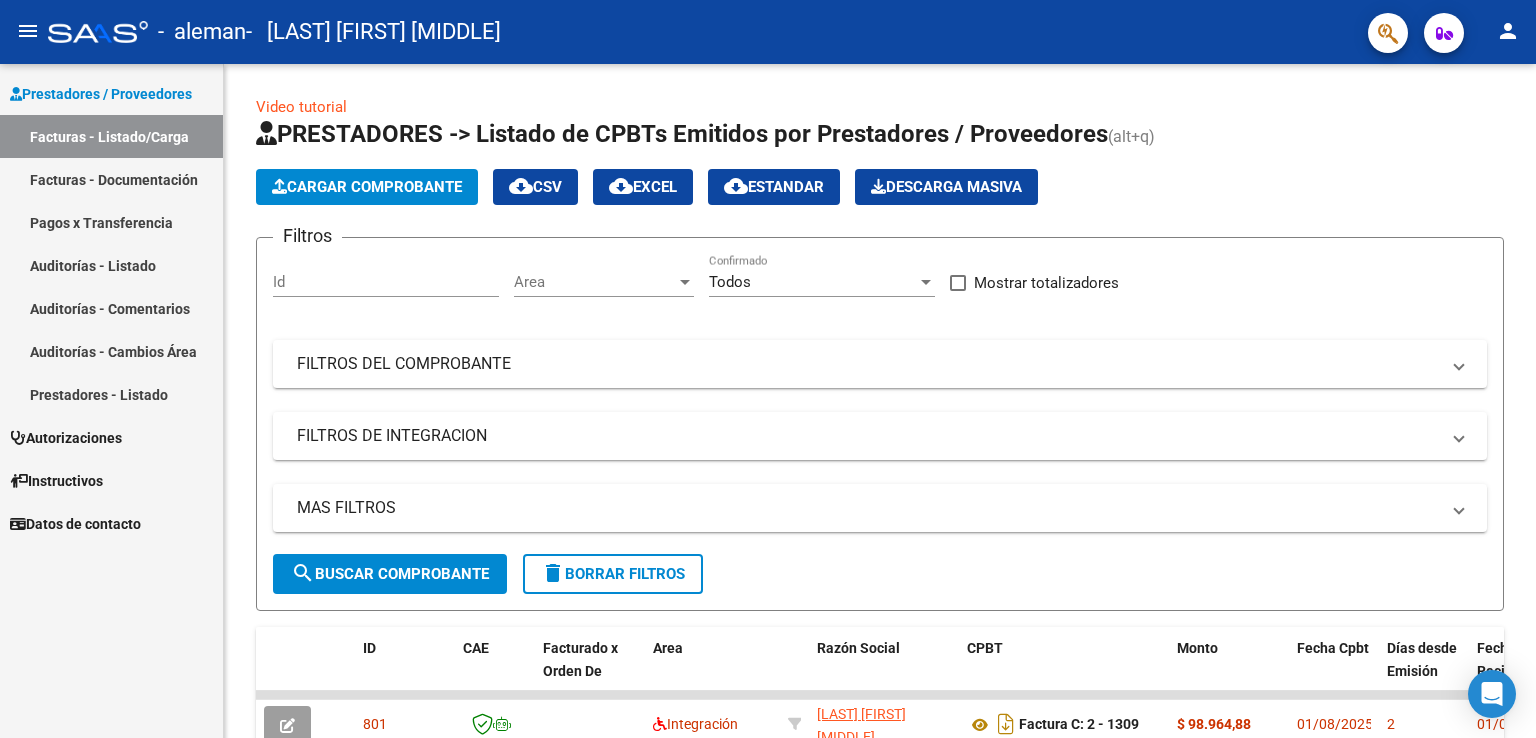 scroll, scrollTop: 0, scrollLeft: 0, axis: both 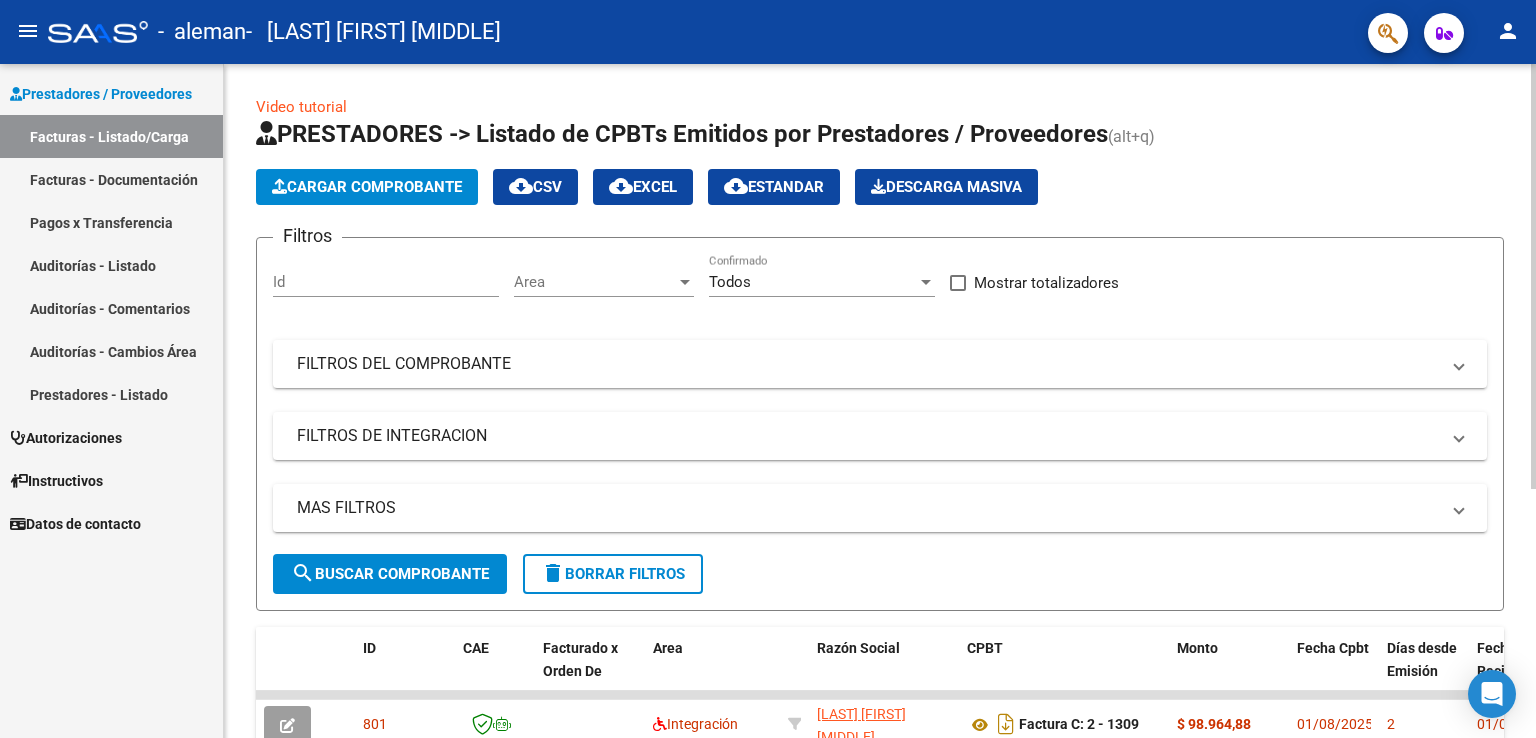 click on "Cargar Comprobante" 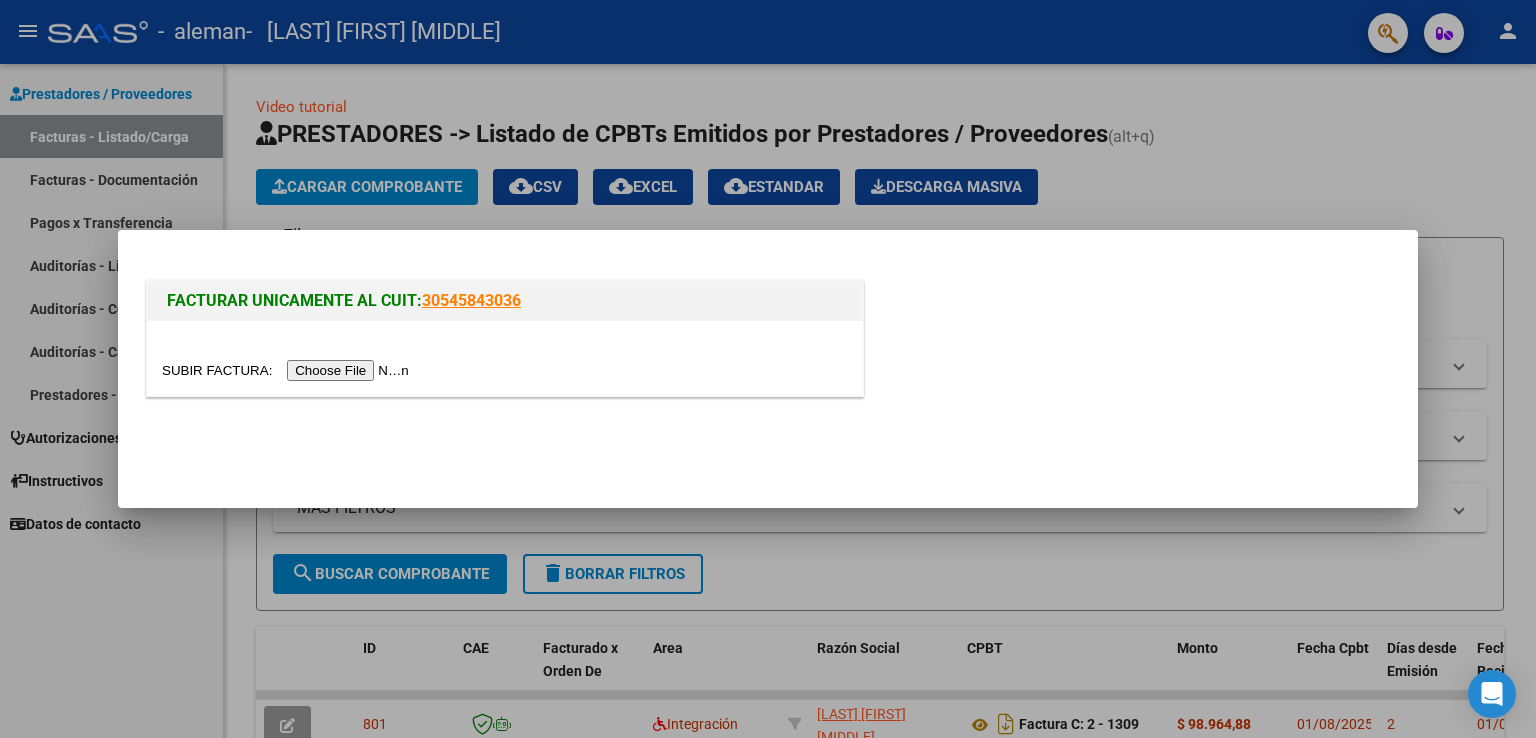 click at bounding box center [288, 370] 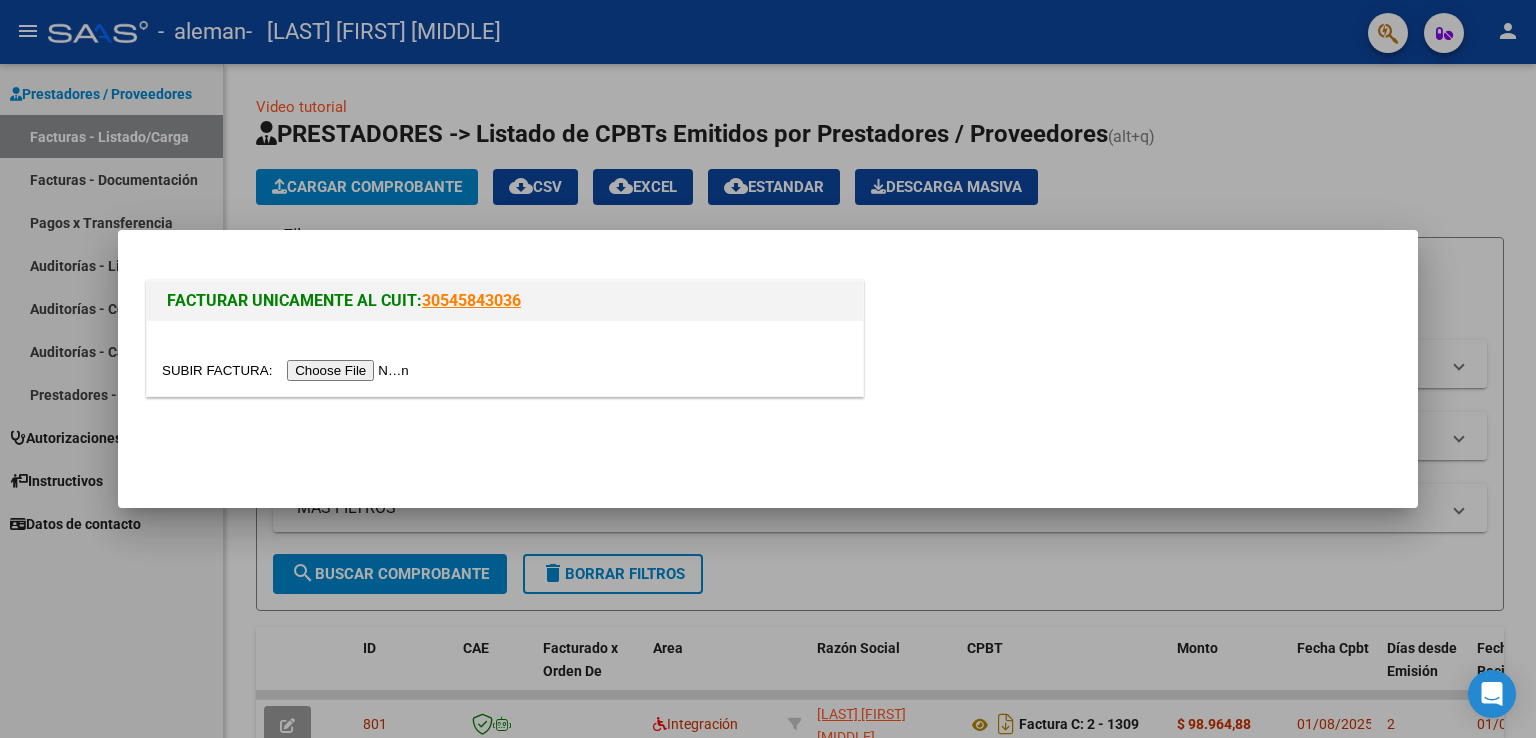 click at bounding box center [768, 369] 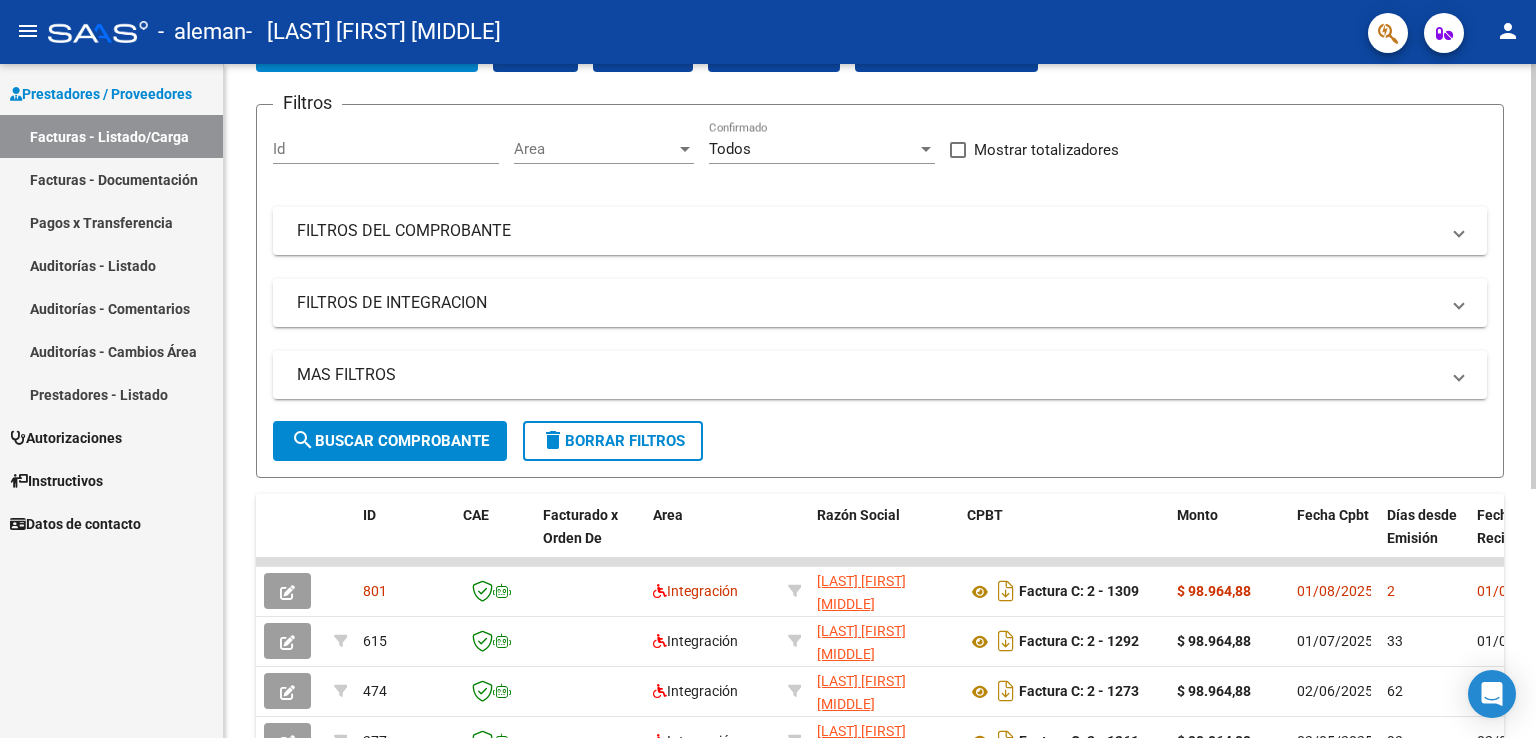 click 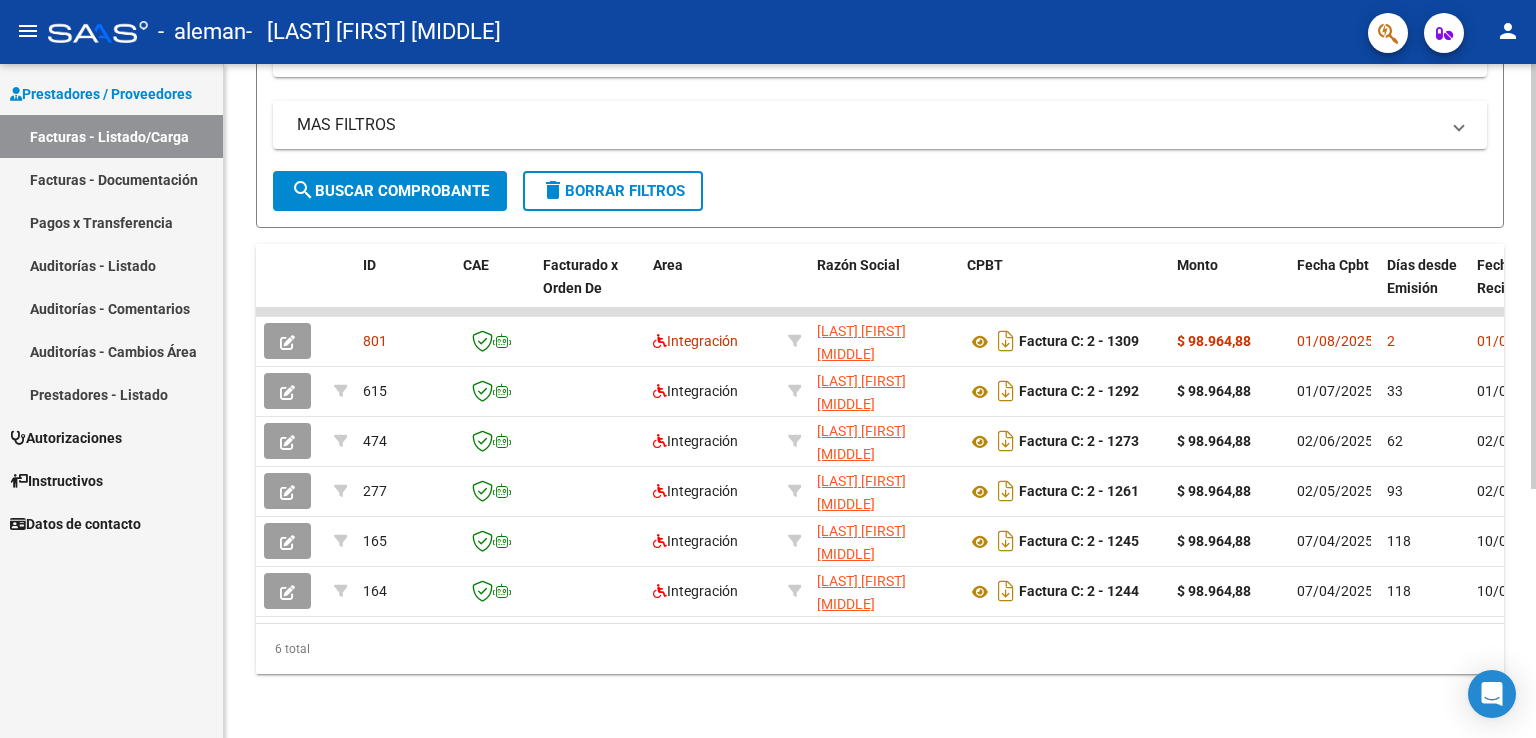 scroll, scrollTop: 396, scrollLeft: 0, axis: vertical 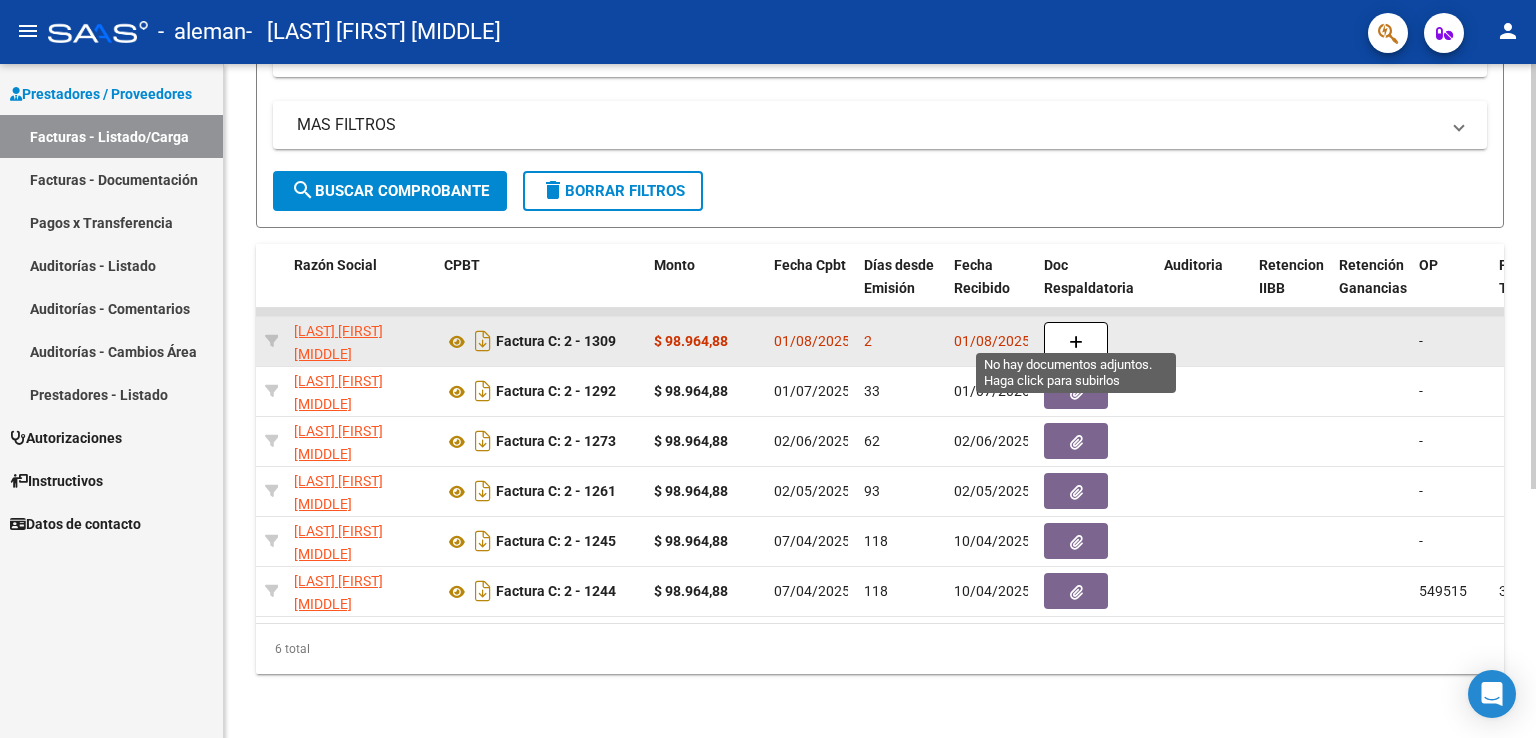 click 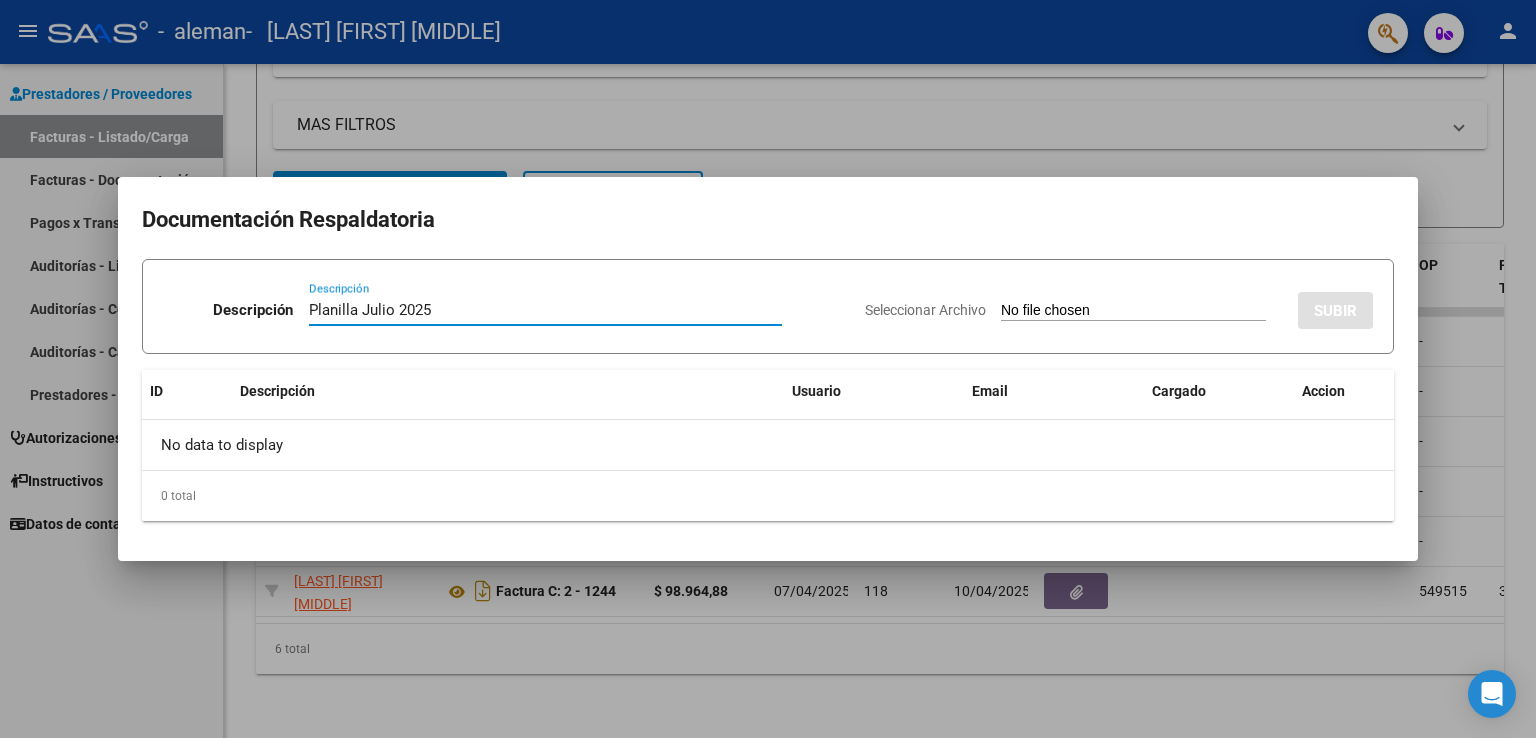 type on "Planilla Julio 2025" 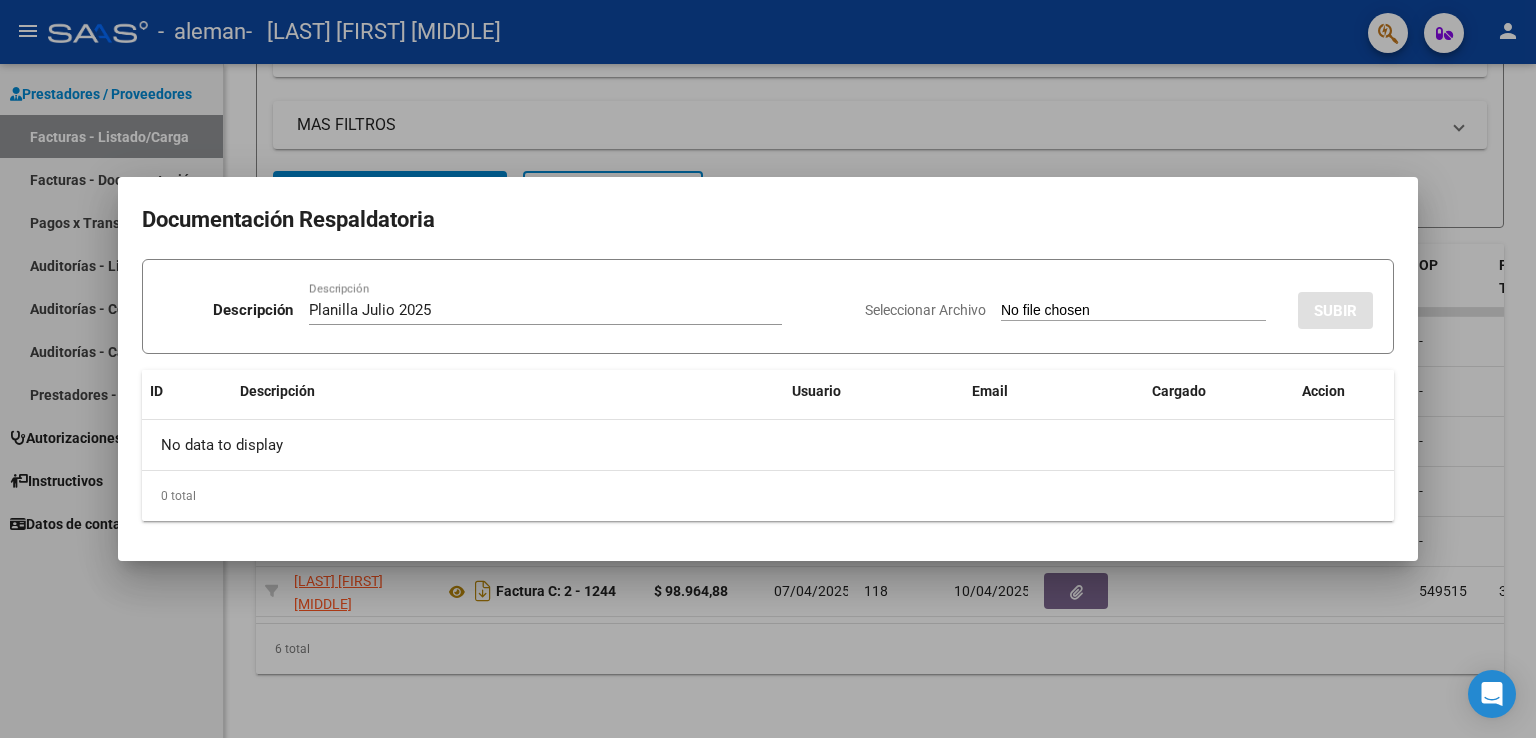 click on "Seleccionar Archivo" at bounding box center [1133, 311] 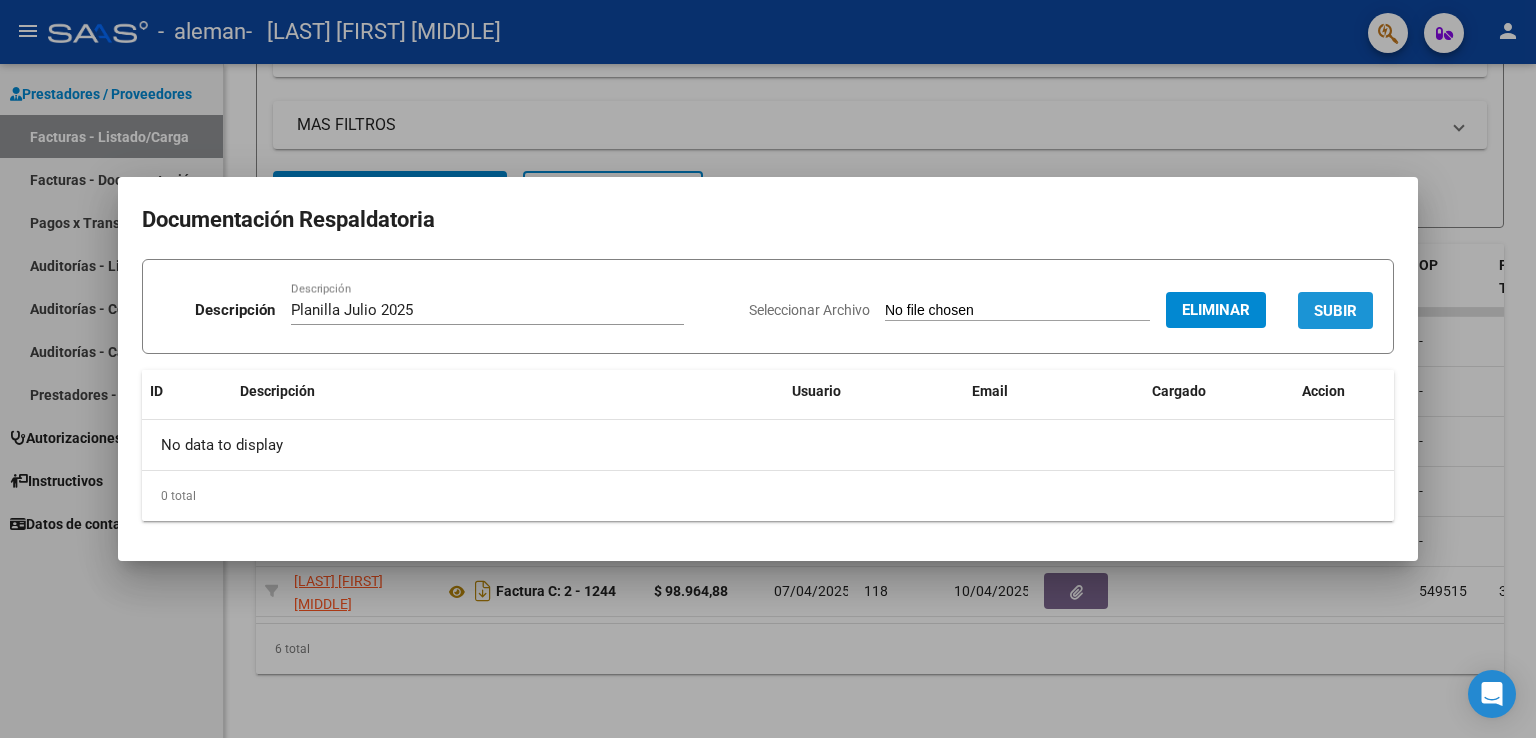 click on "SUBIR" at bounding box center [1335, 311] 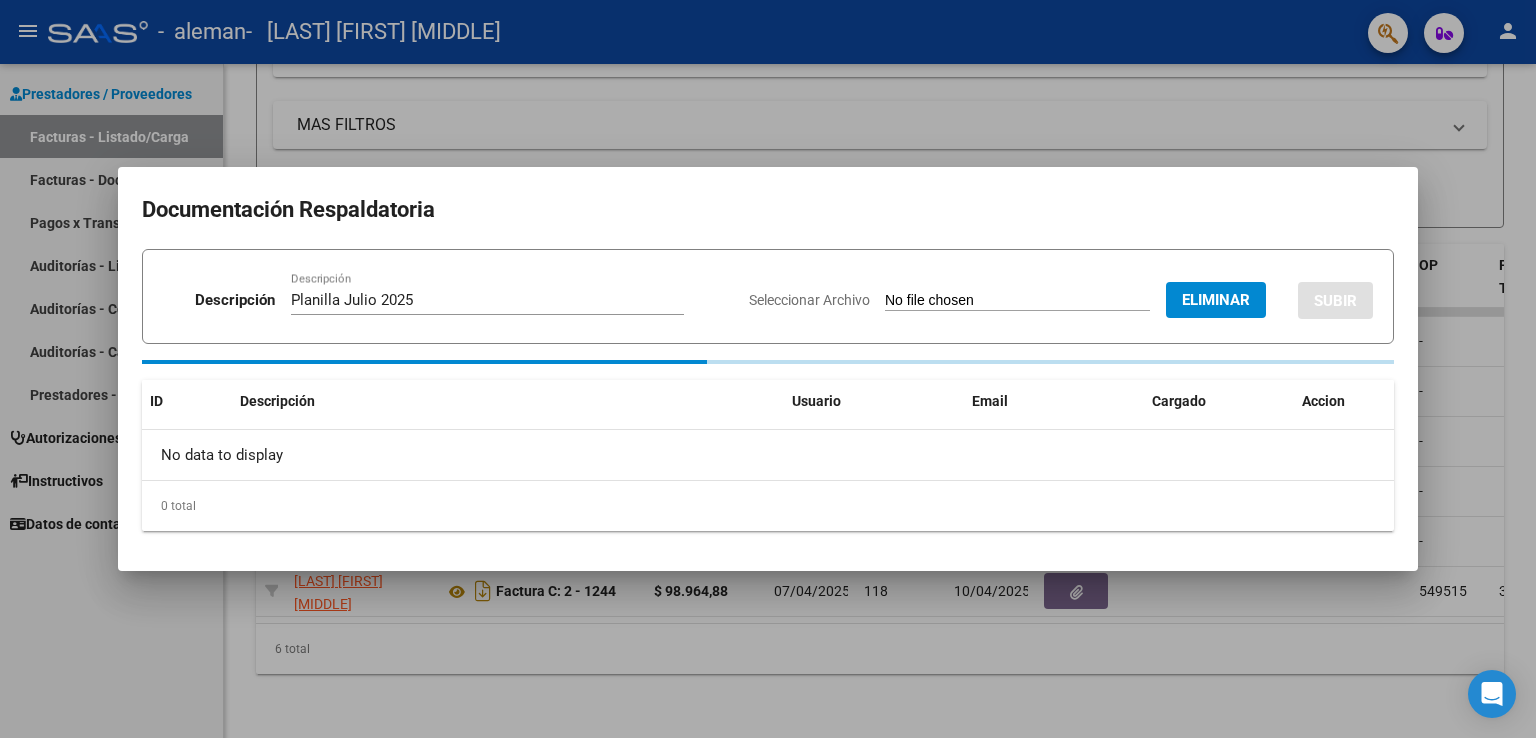 type 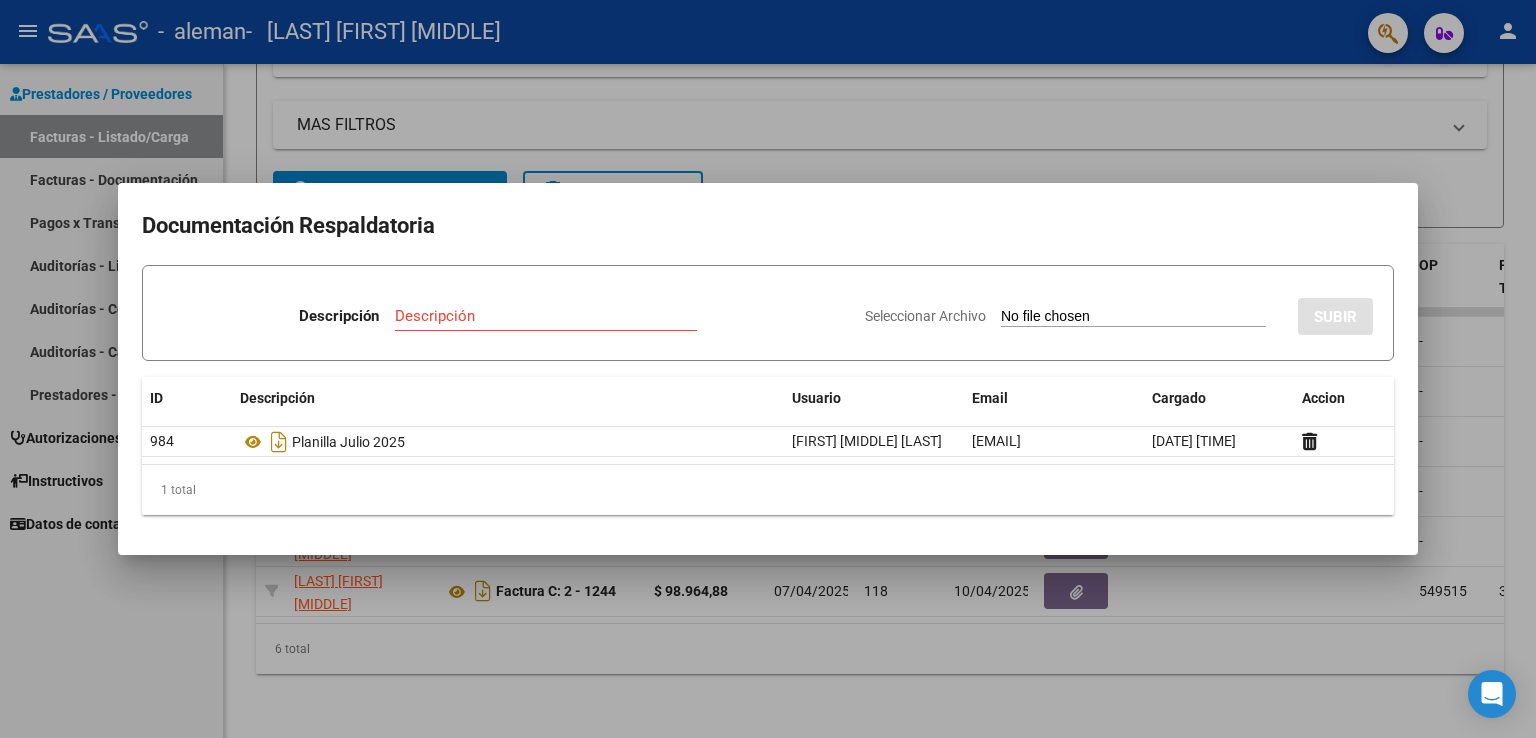 click at bounding box center (768, 369) 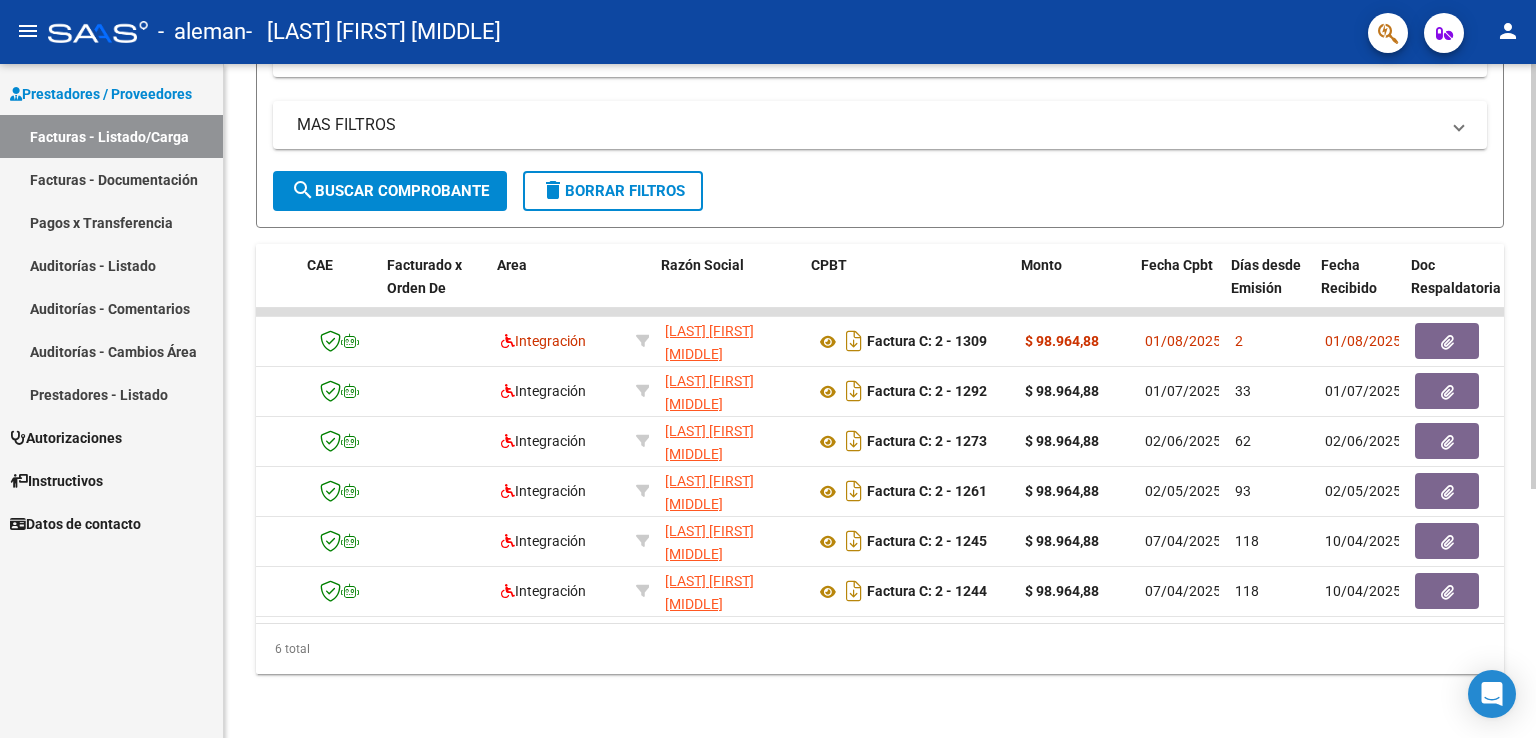 scroll, scrollTop: 0, scrollLeft: 158, axis: horizontal 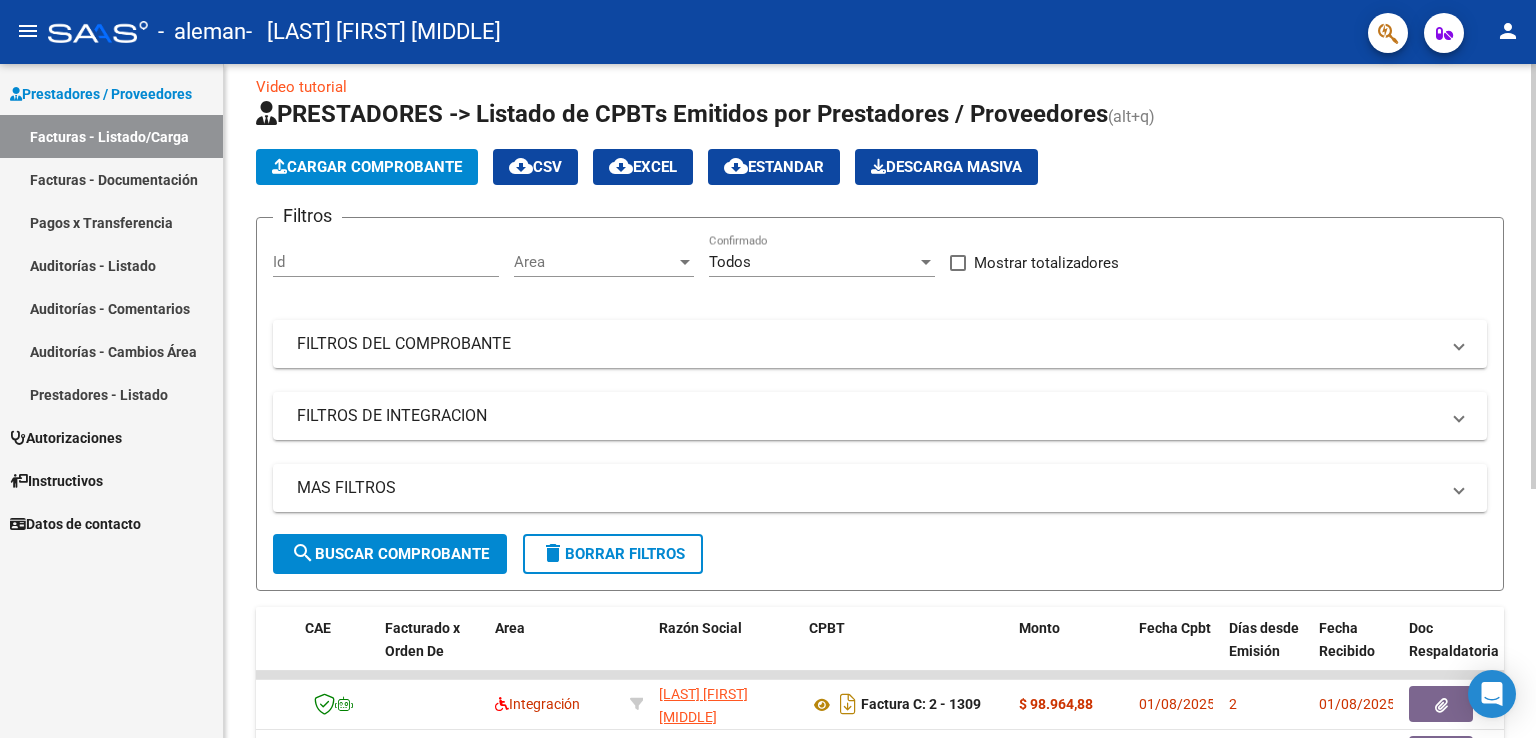 click 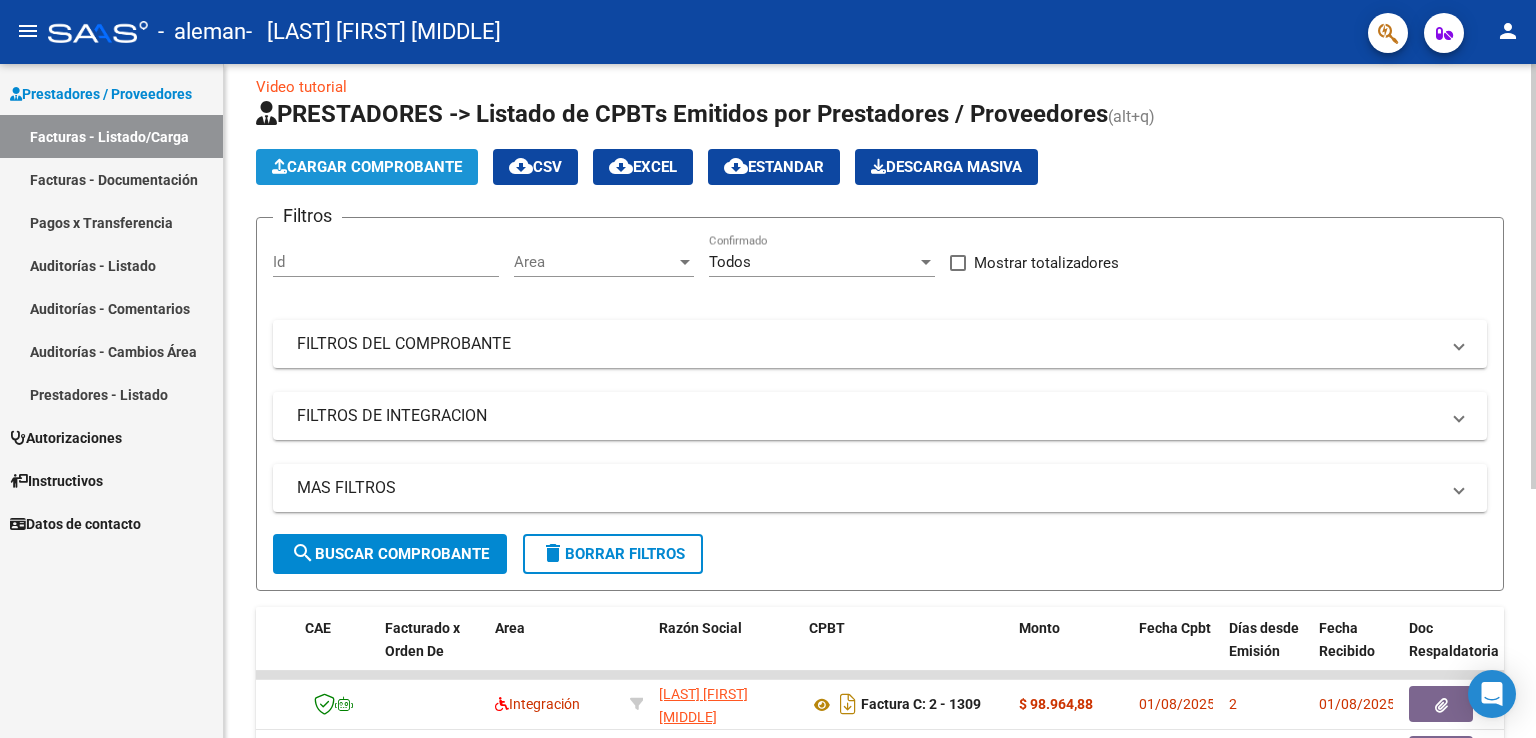 click on "Cargar Comprobante" 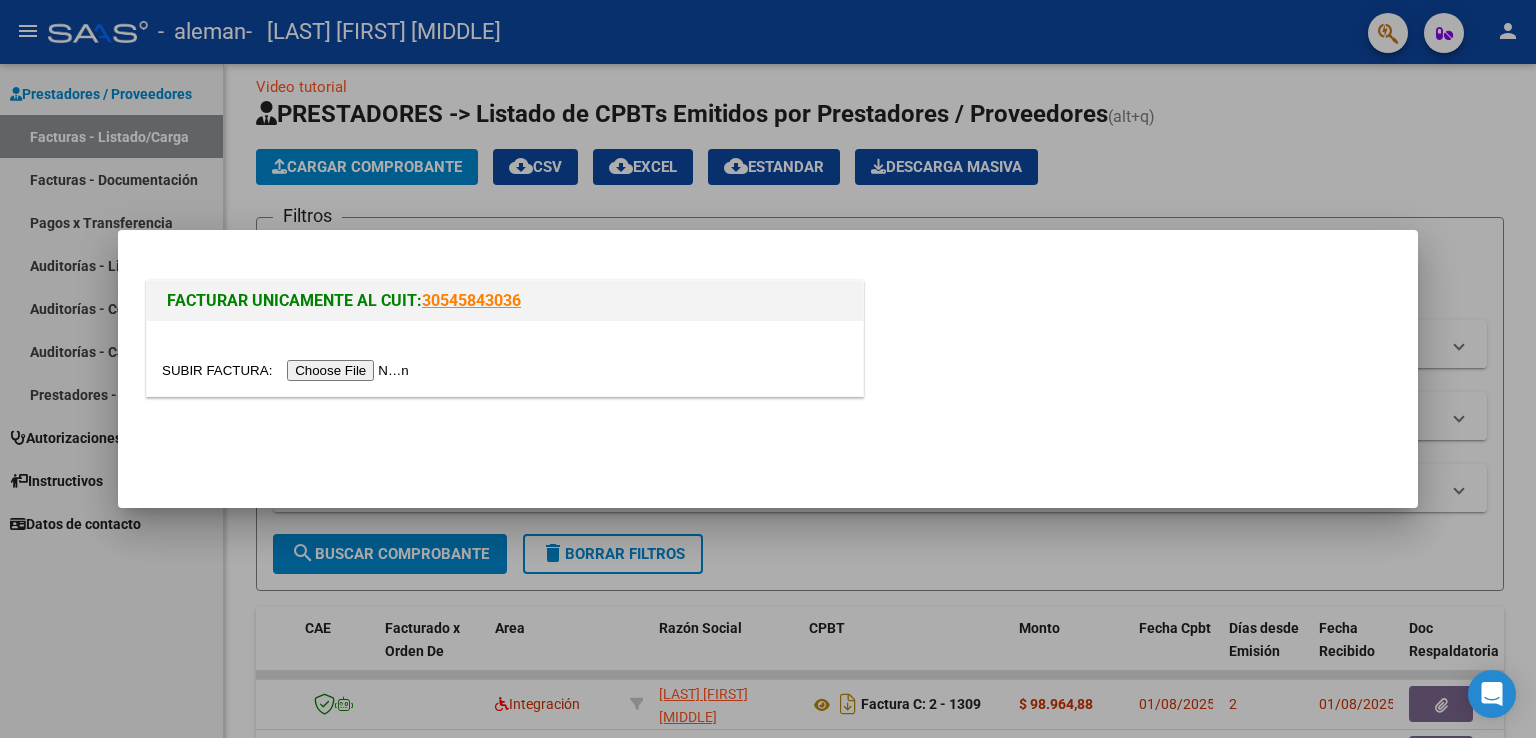 click at bounding box center (288, 370) 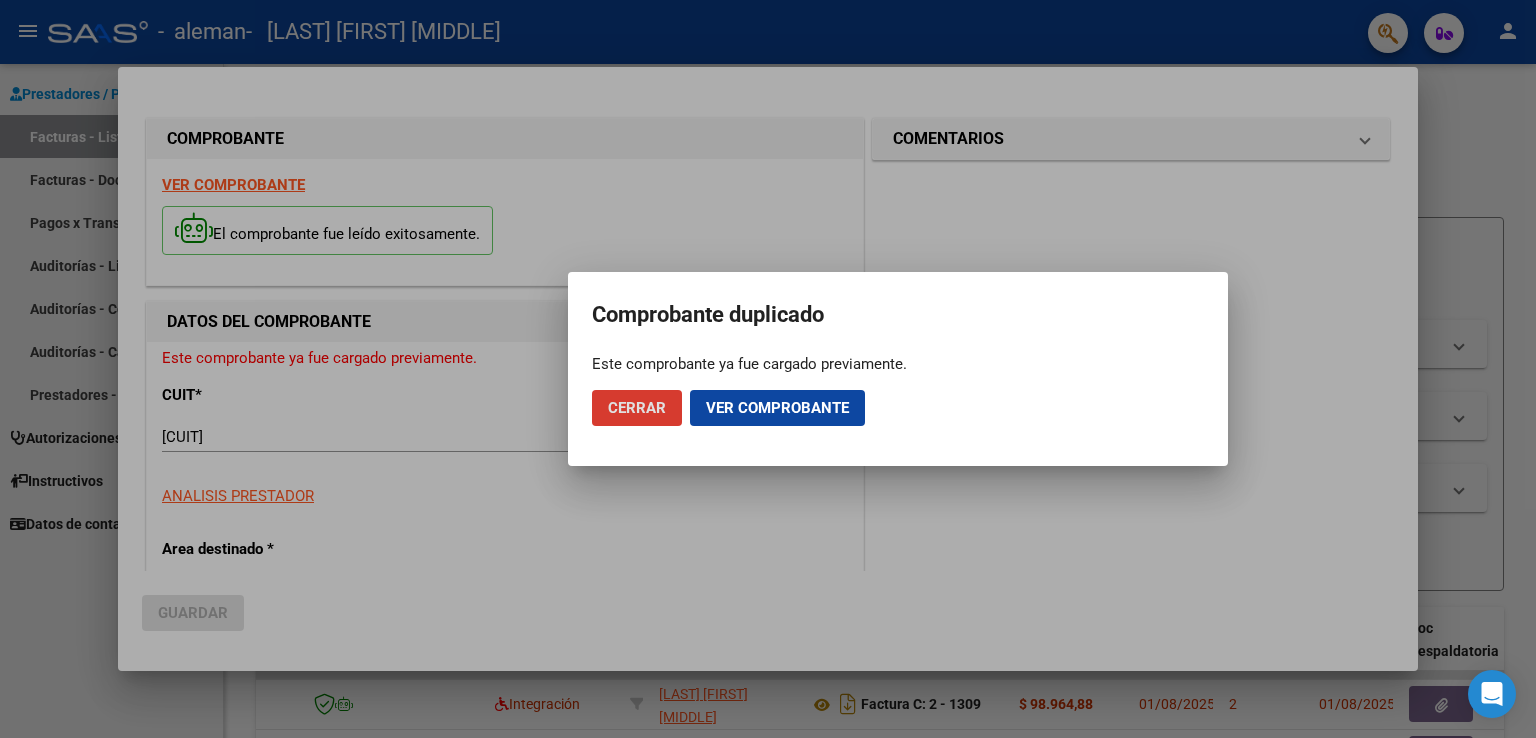 click on "Ver comprobante" 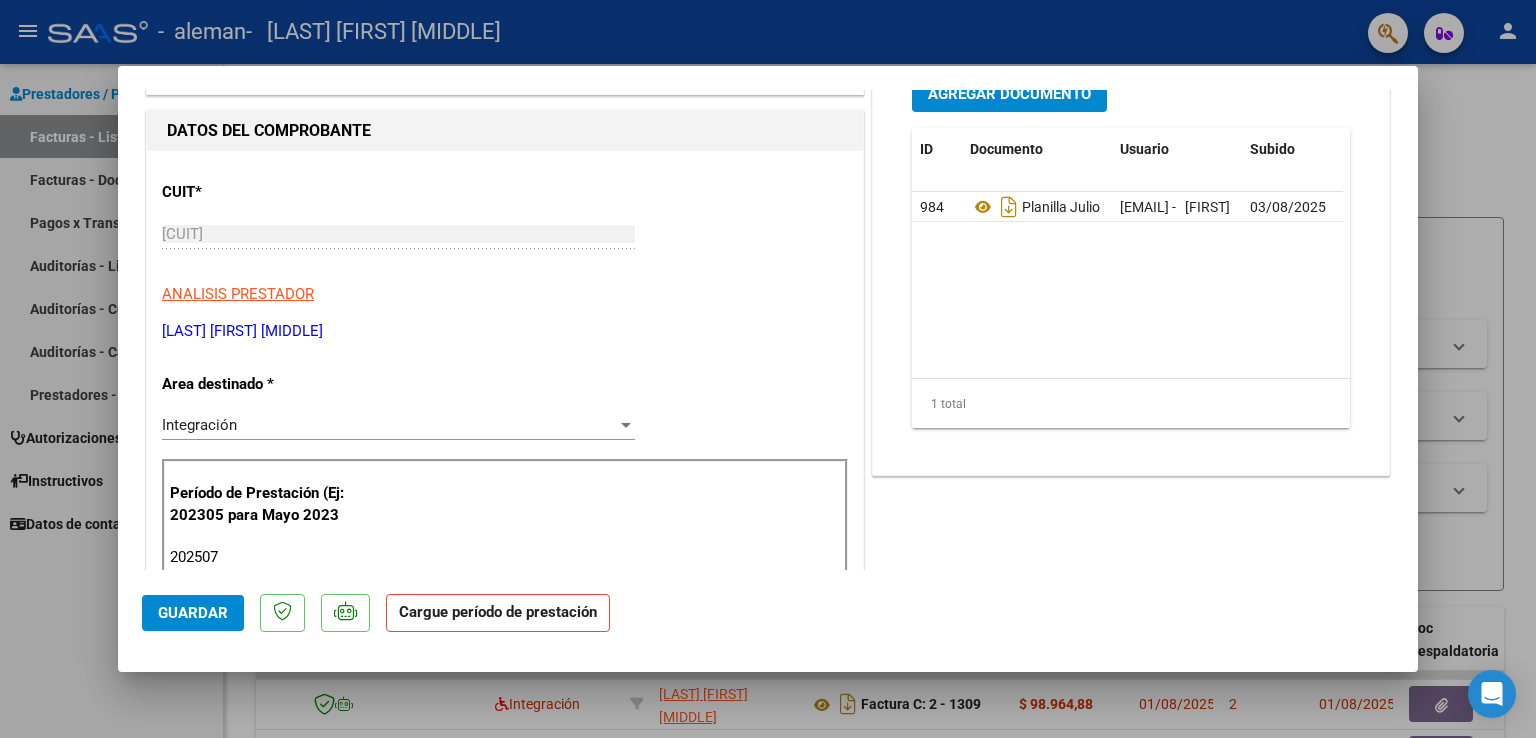 scroll, scrollTop: 160, scrollLeft: 0, axis: vertical 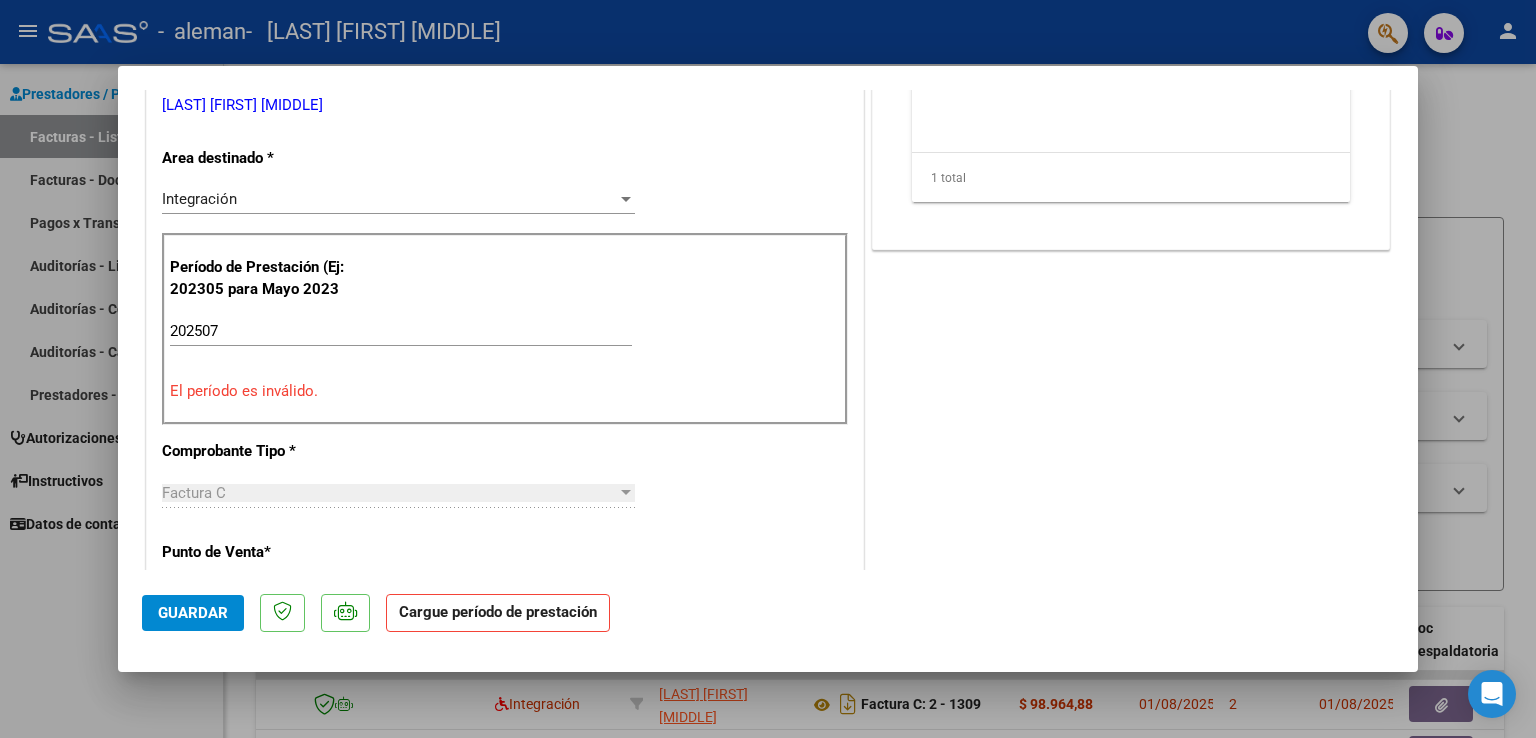 click on "202507" at bounding box center [401, 331] 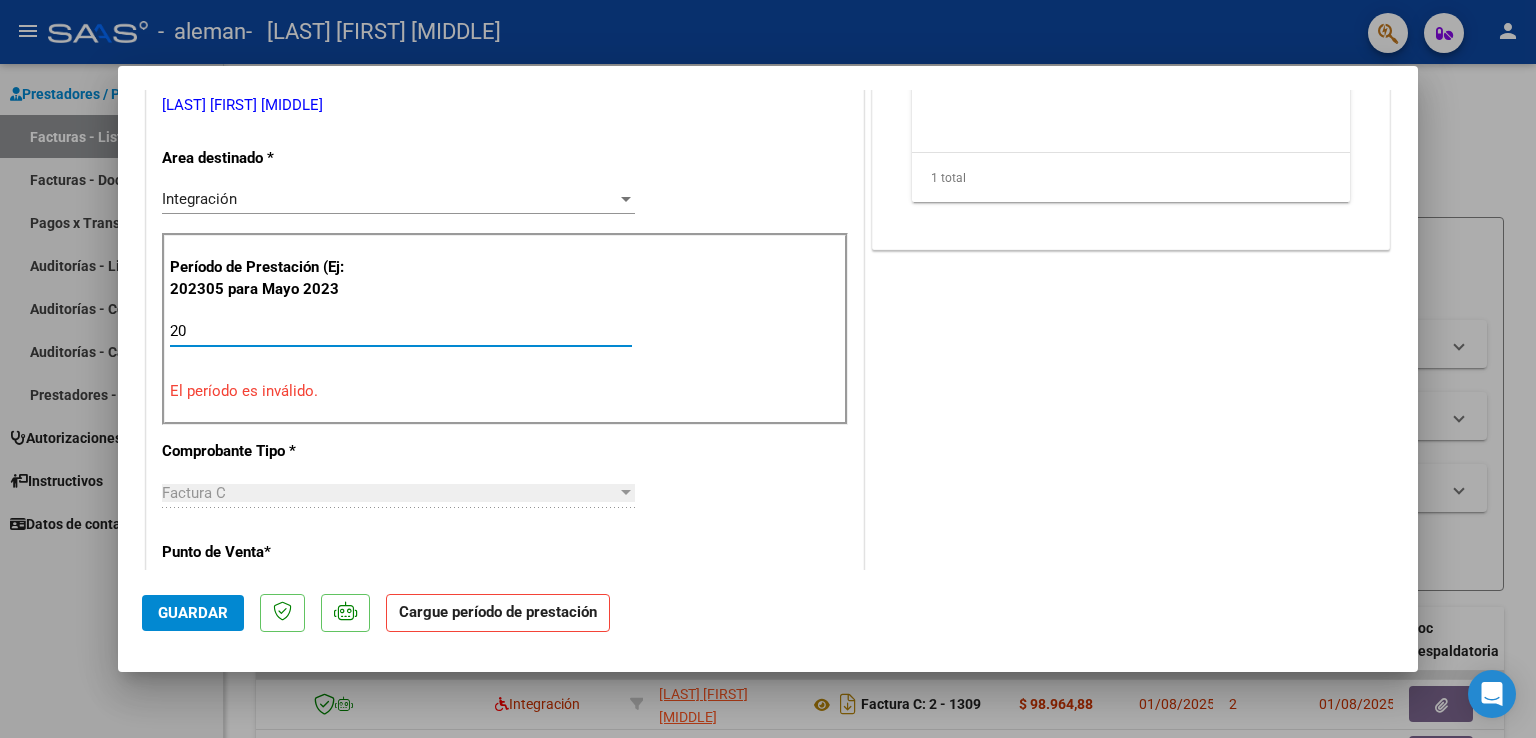 type on "2" 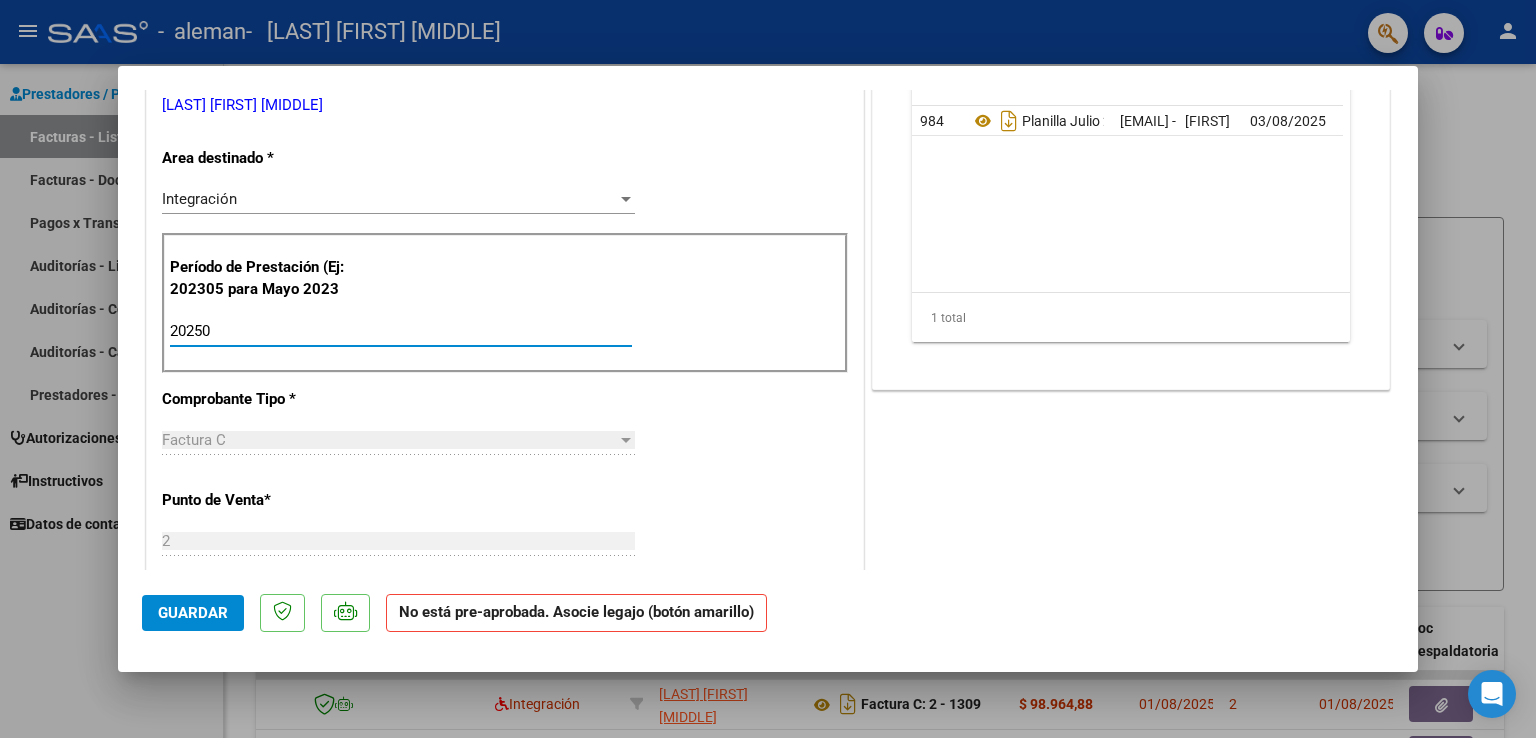 type on "202507" 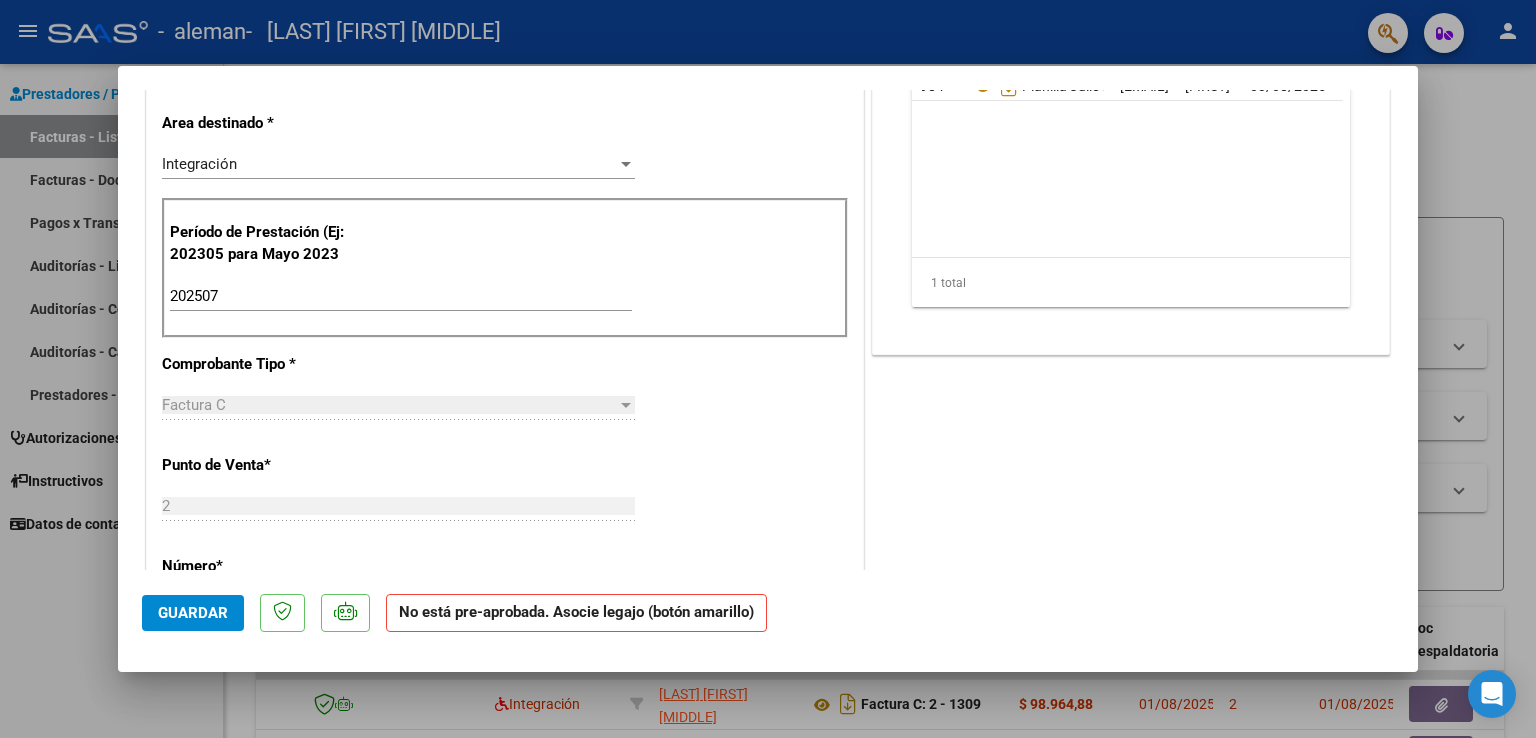 scroll, scrollTop: 418, scrollLeft: 0, axis: vertical 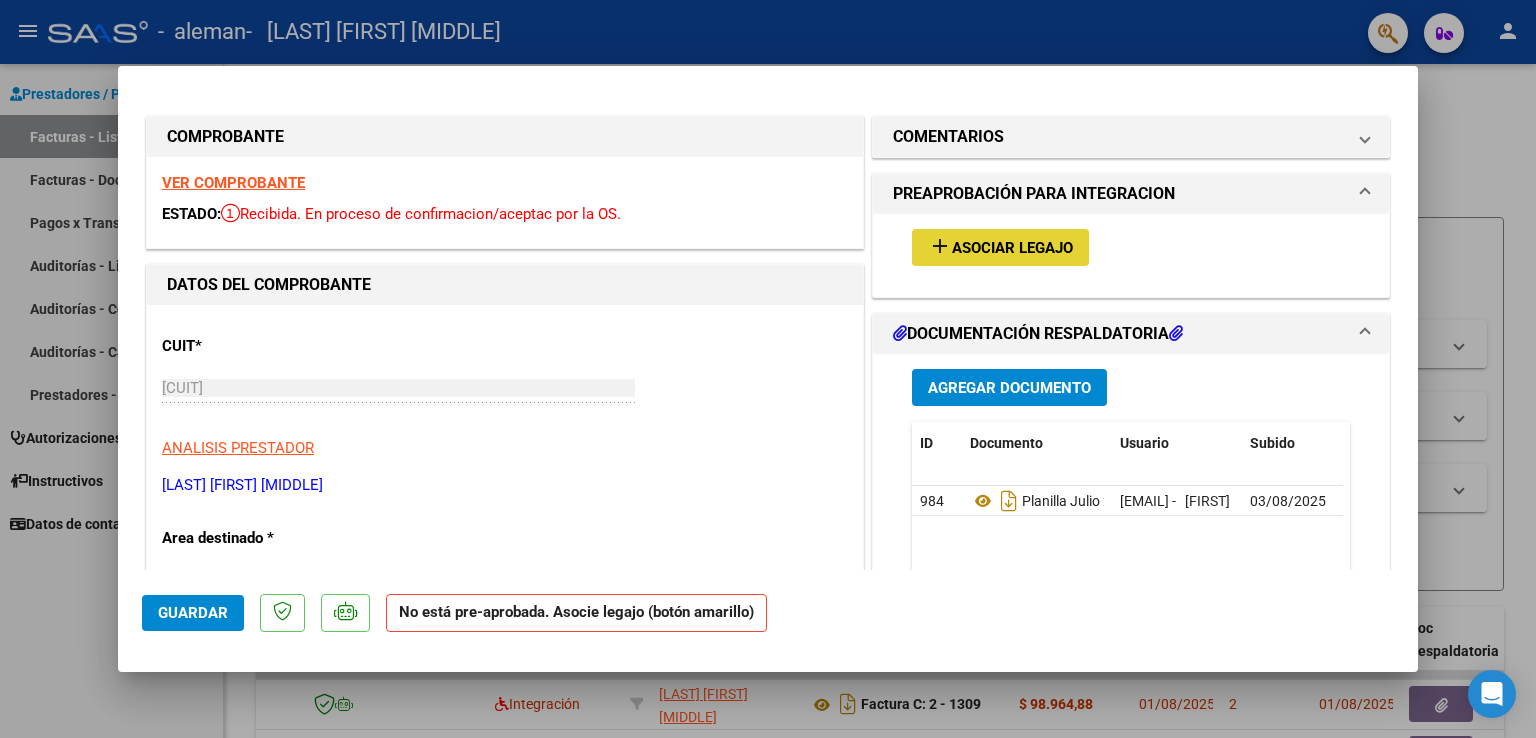 click on "Asociar Legajo" at bounding box center (1012, 248) 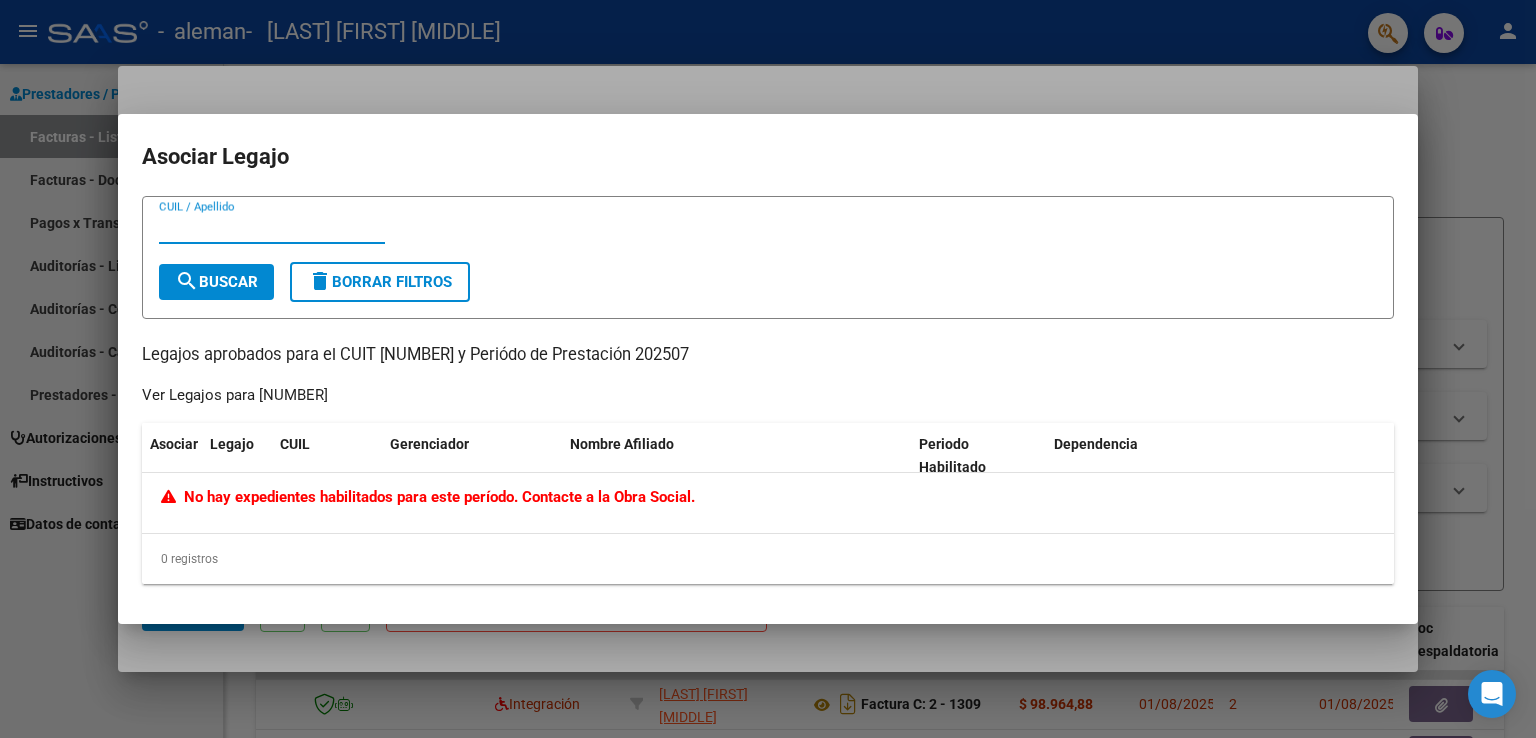 click on "CUIL / Apellido" at bounding box center [272, 228] 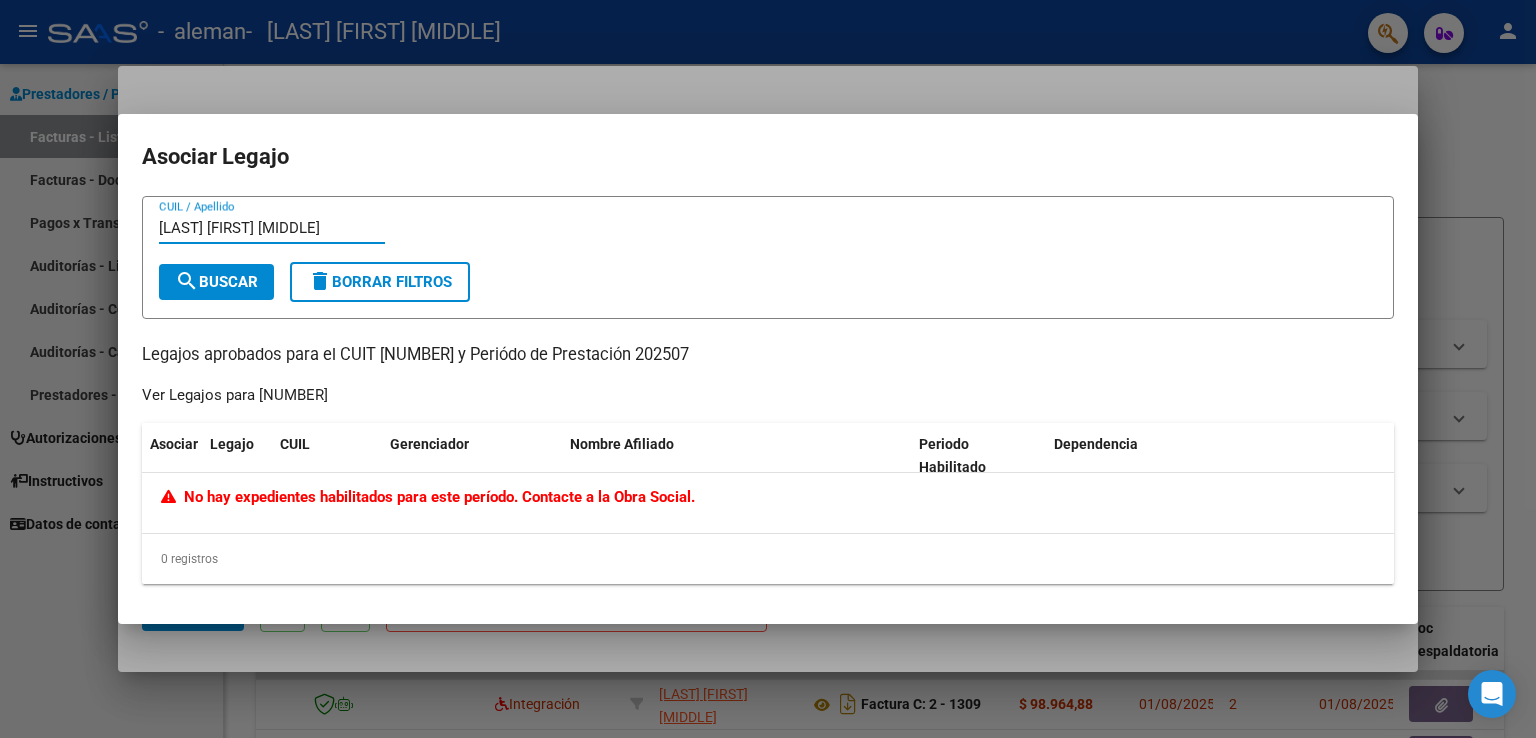 click on "search  Buscar" at bounding box center (216, 282) 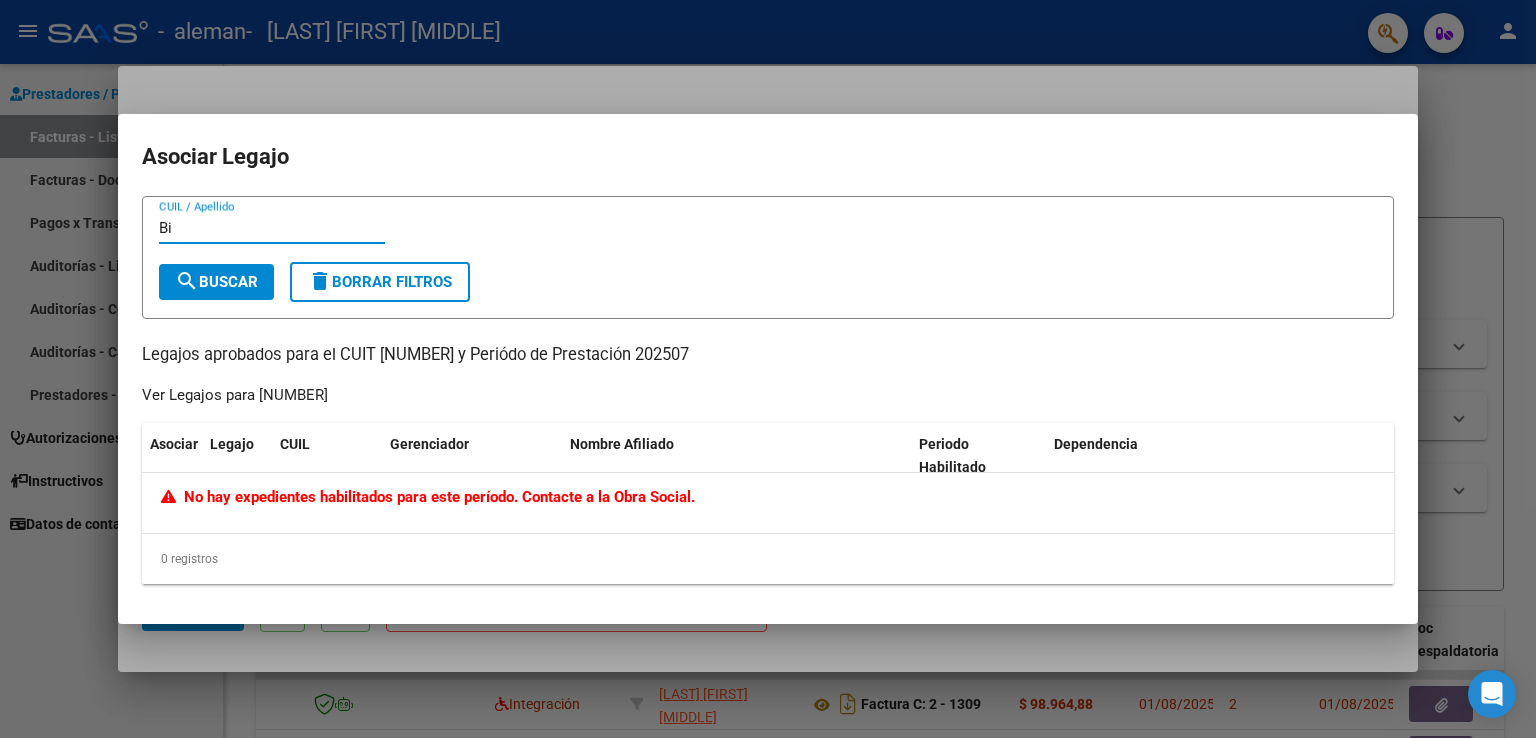 type on "B" 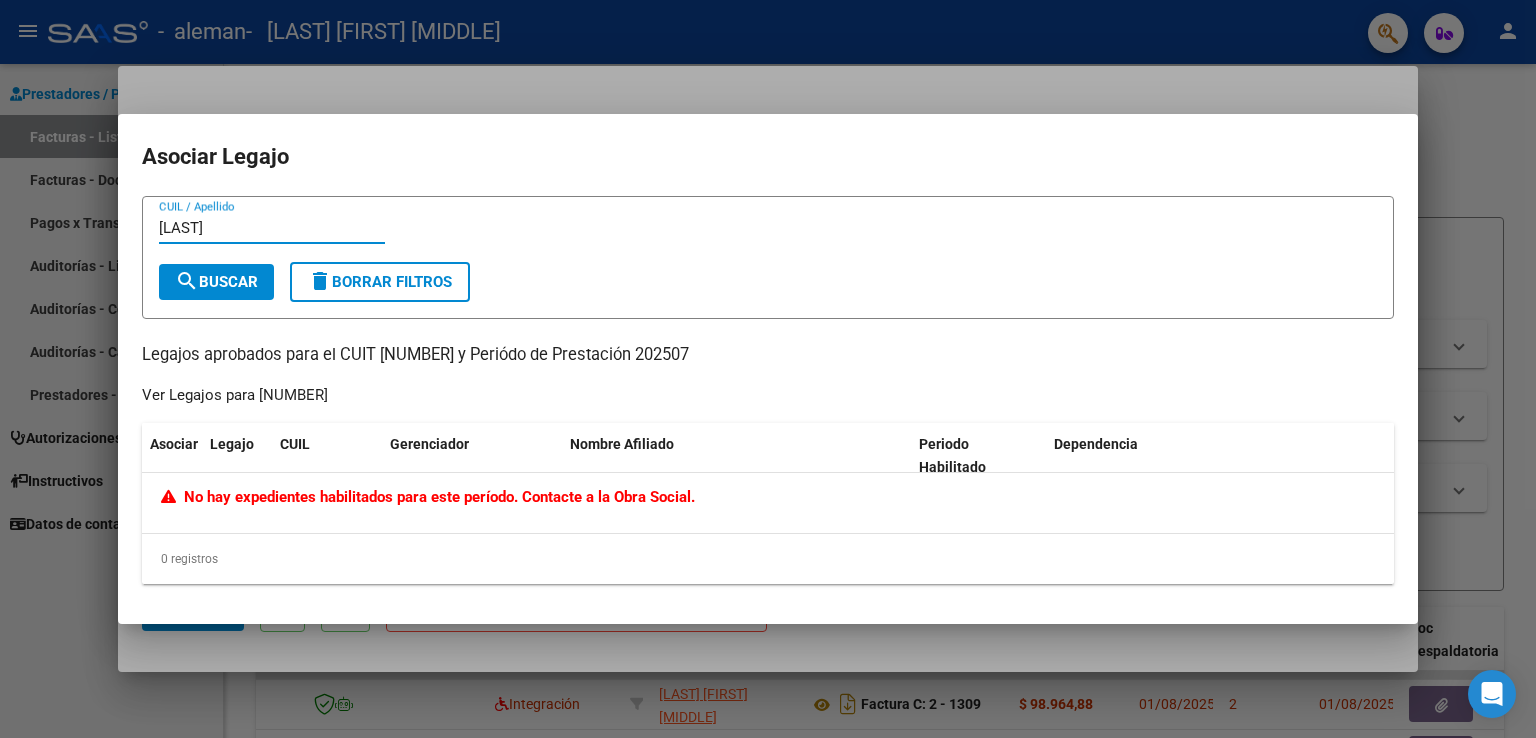 type on "Trillo" 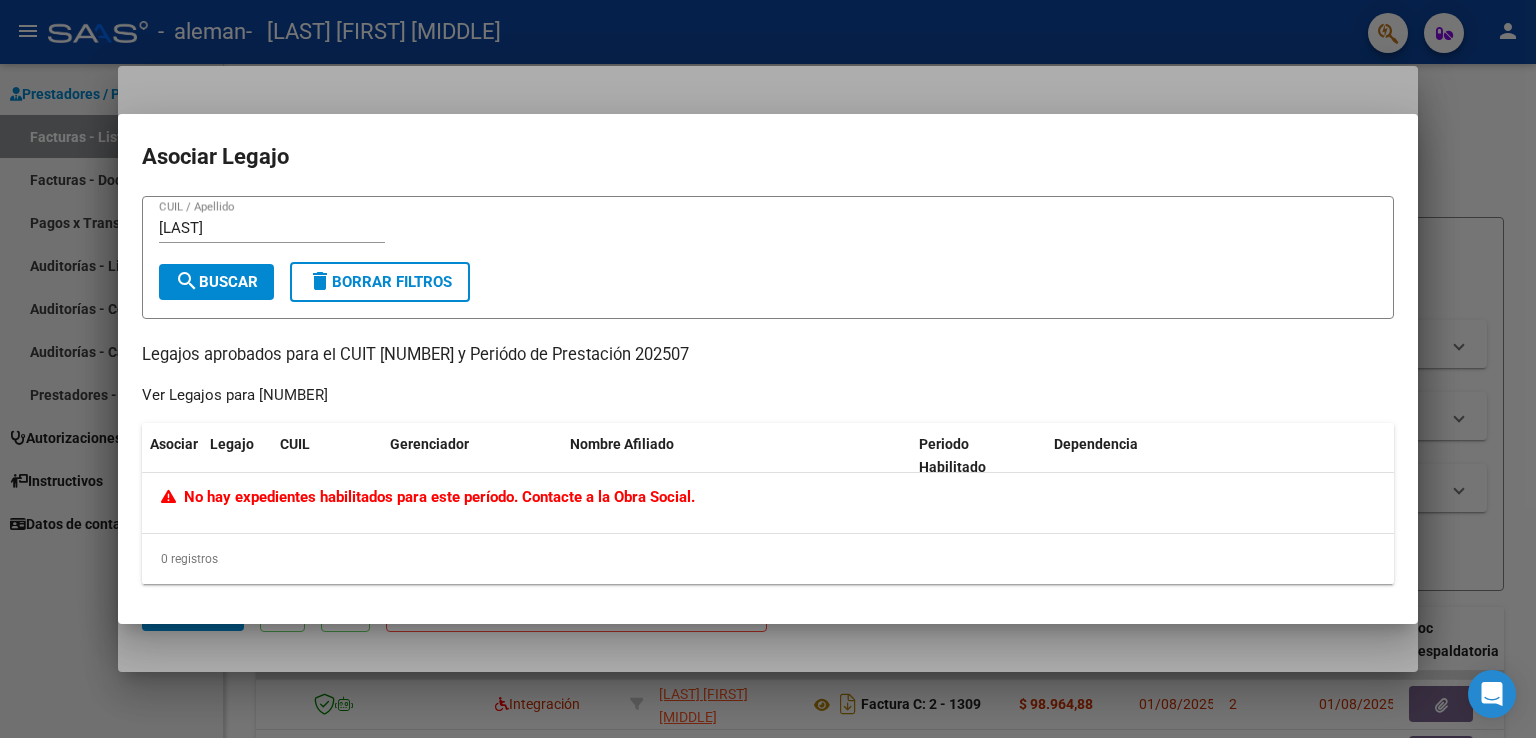 click at bounding box center (768, 369) 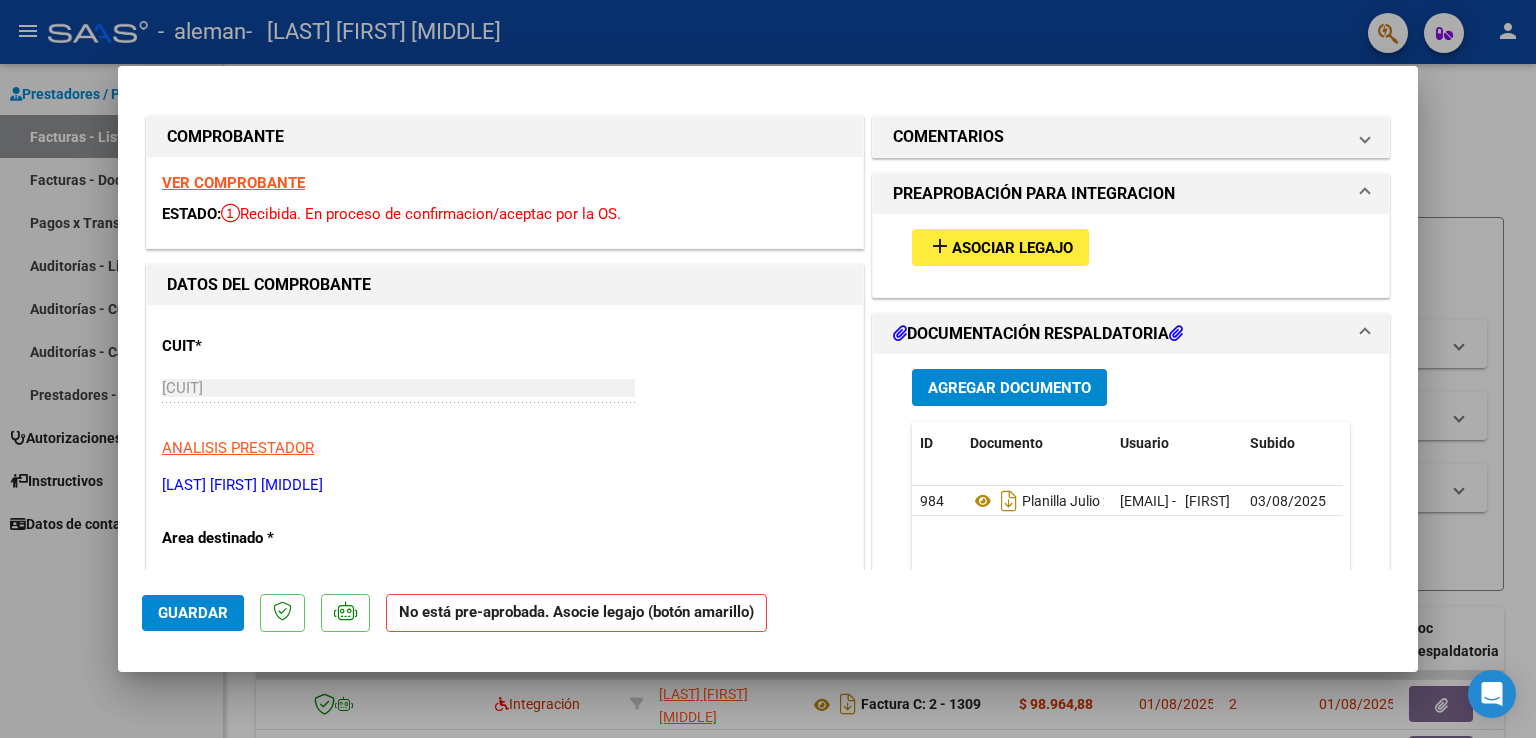click at bounding box center [768, 369] 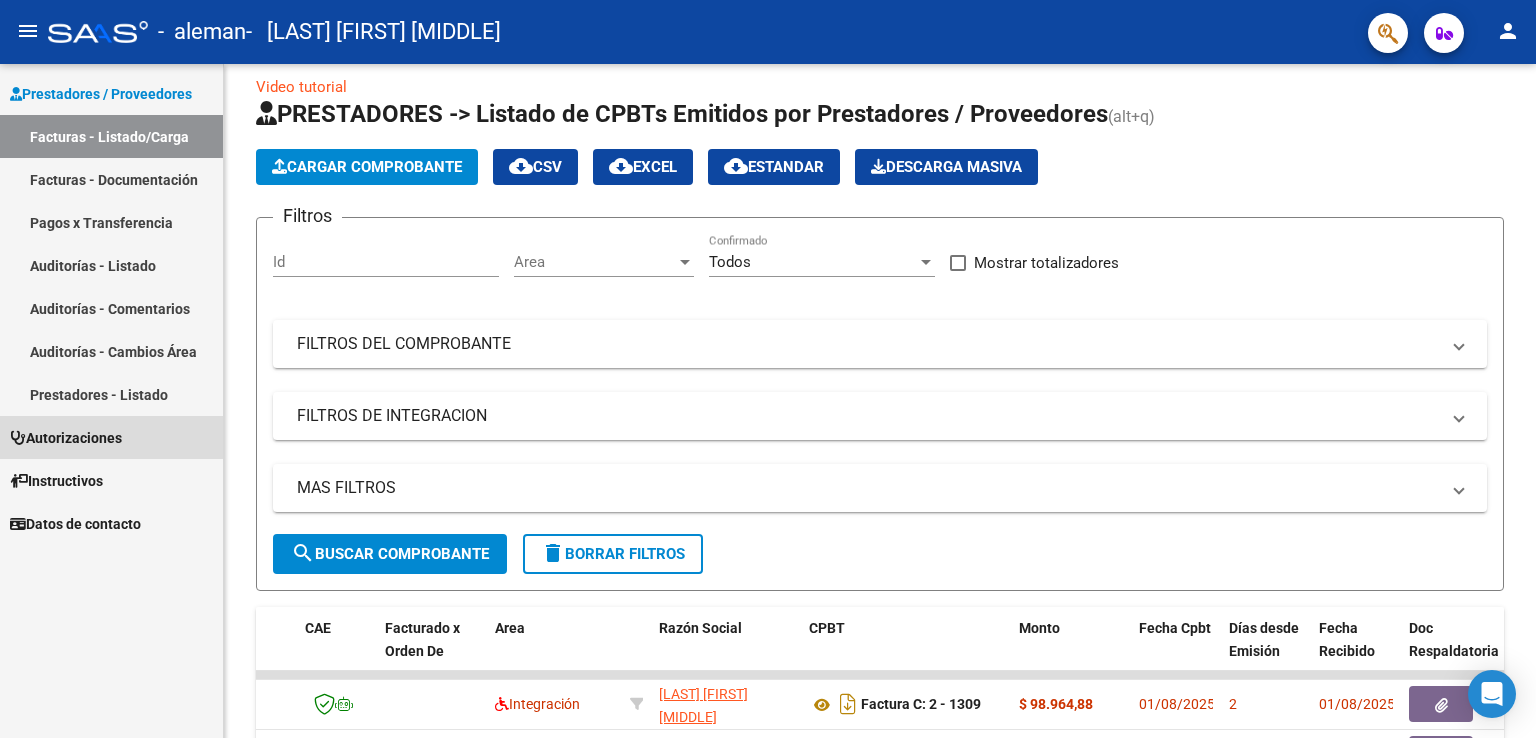 click on "Autorizaciones" at bounding box center [66, 438] 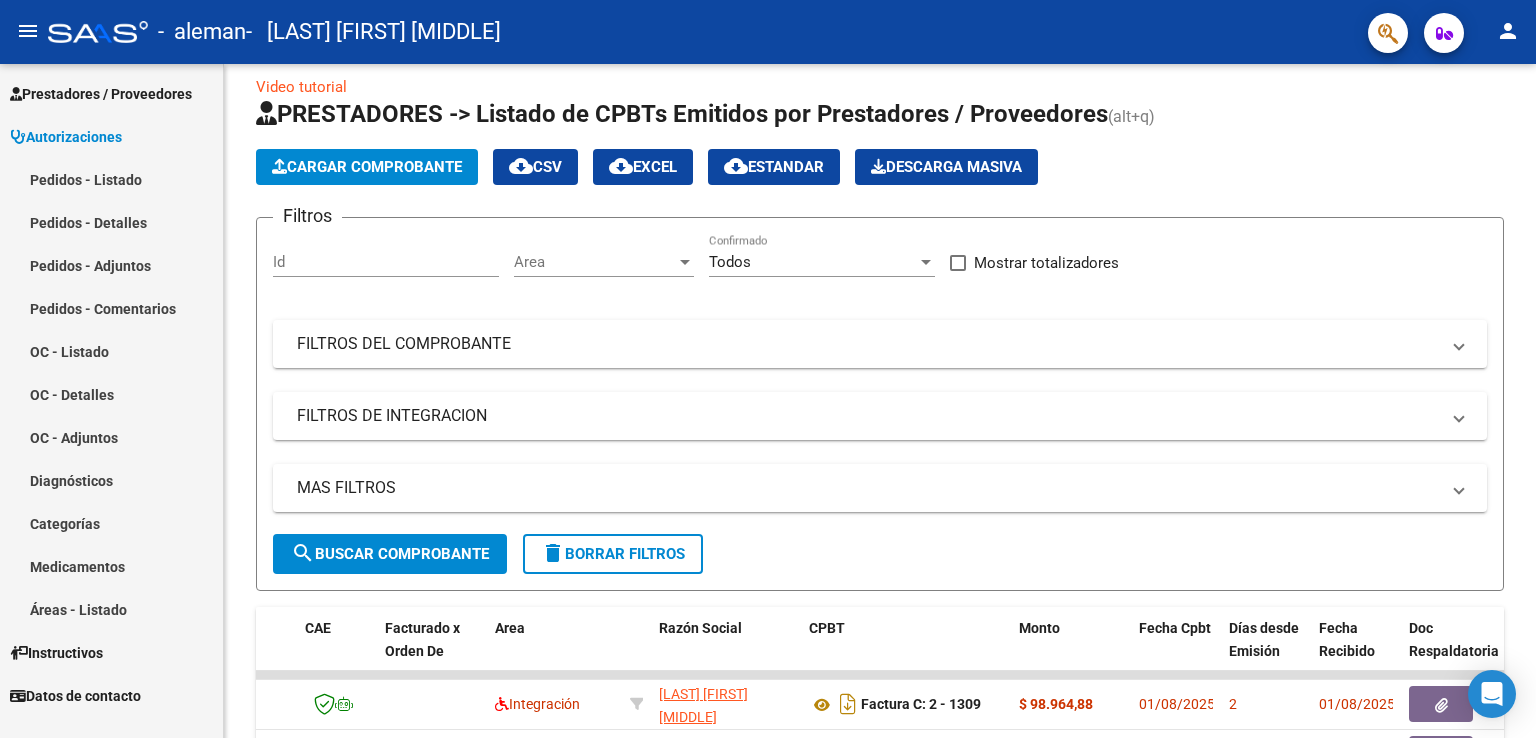 click on "Datos de contacto" at bounding box center (75, 696) 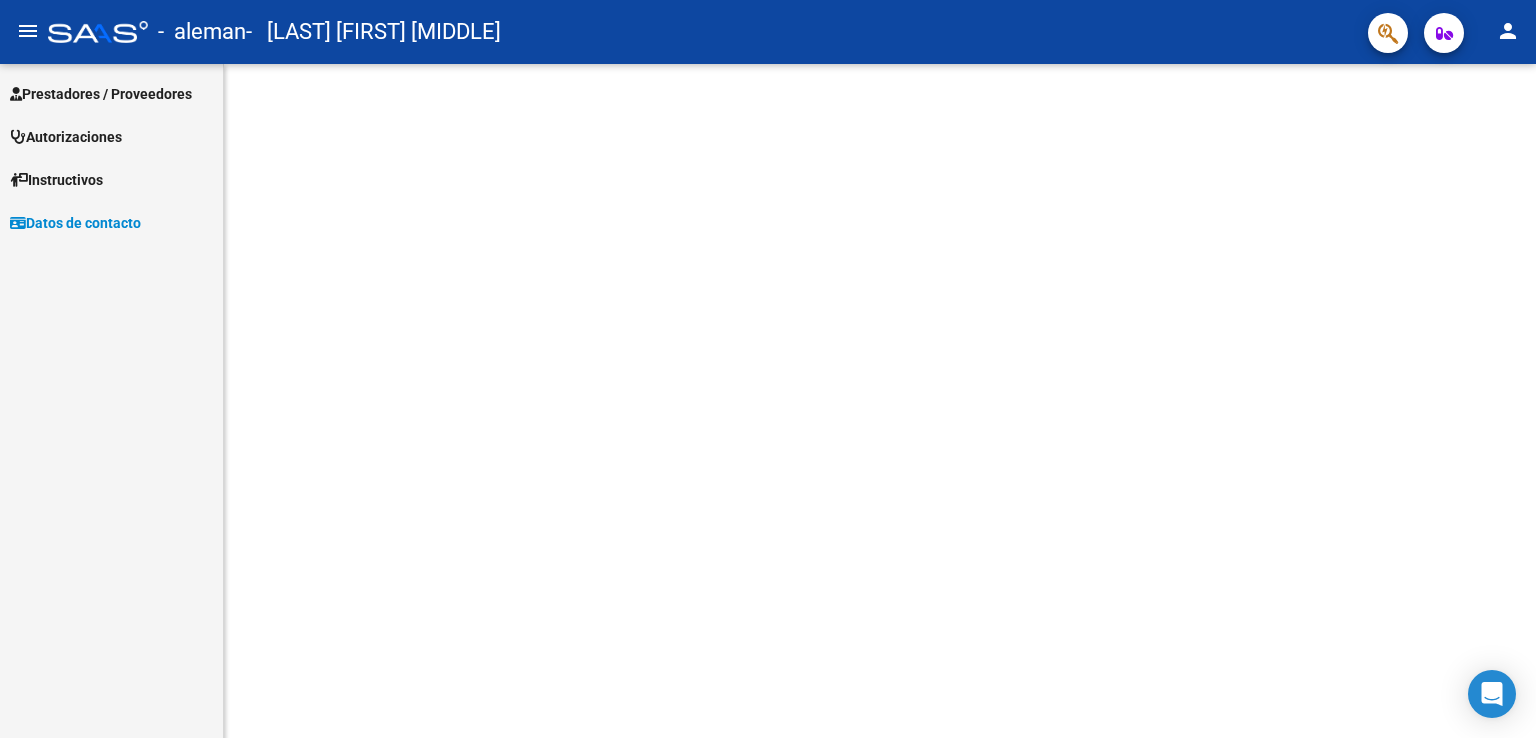 scroll, scrollTop: 0, scrollLeft: 0, axis: both 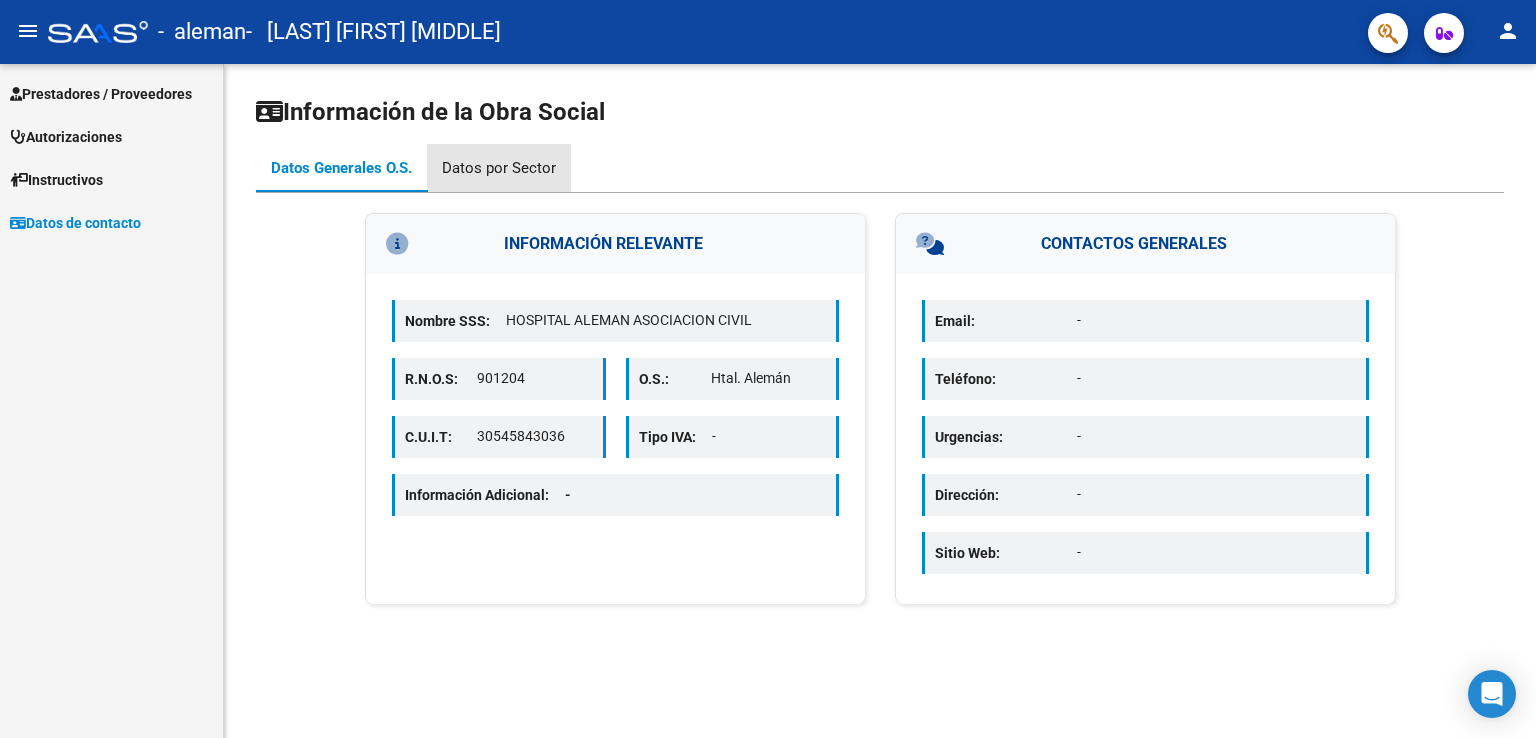 click on "Datos por Sector" at bounding box center (499, 168) 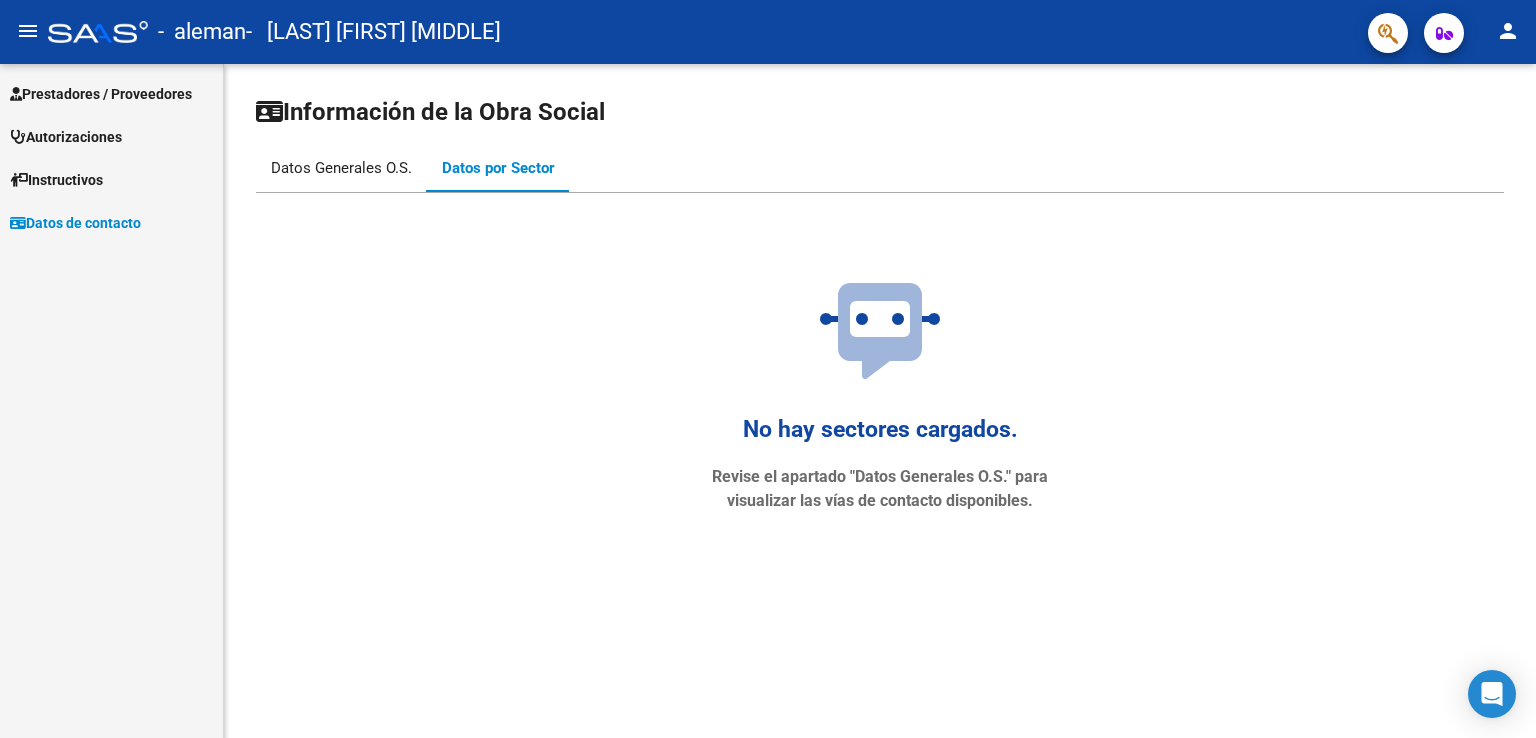 click on "Datos Generales O.S." at bounding box center (341, 168) 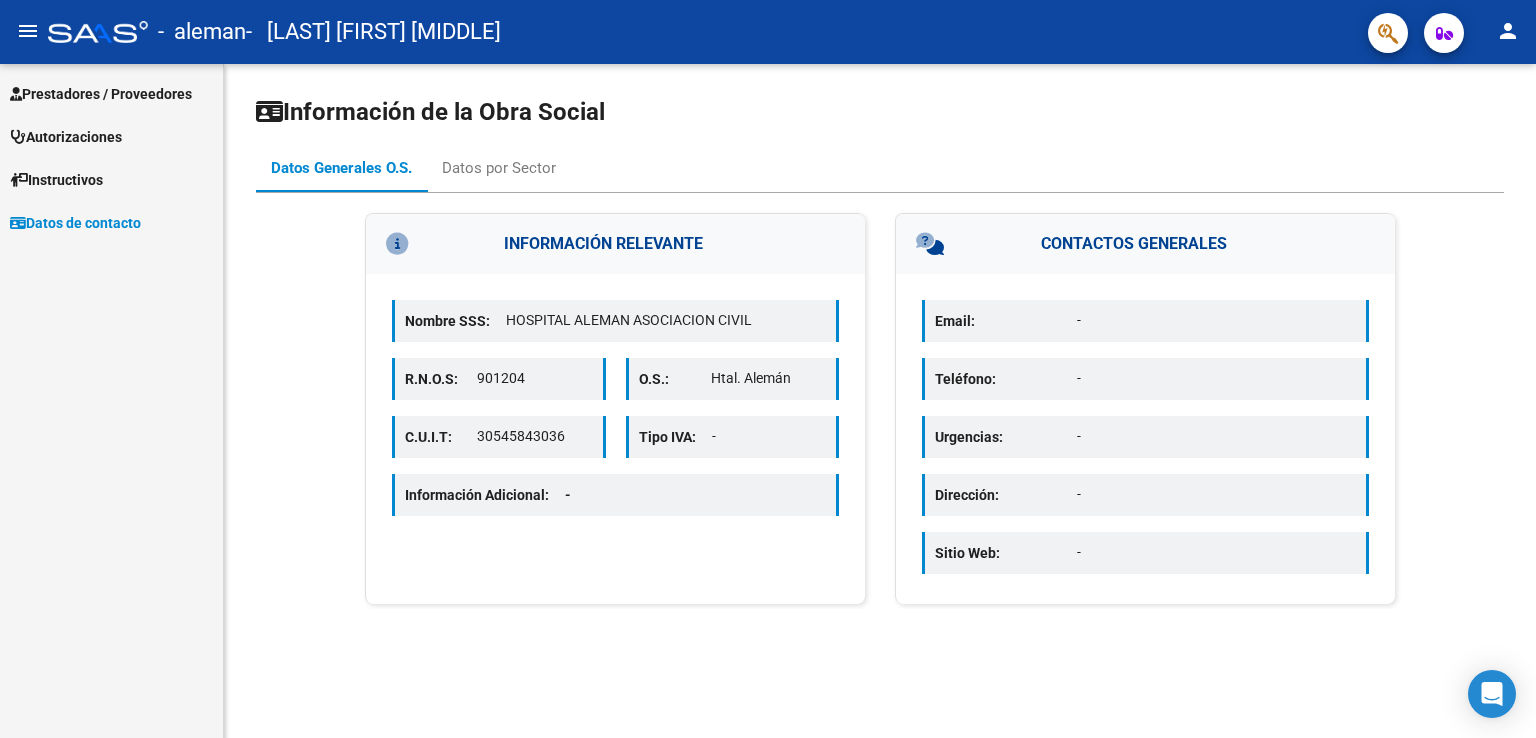 click on "Teléfono:" at bounding box center (1006, 379) 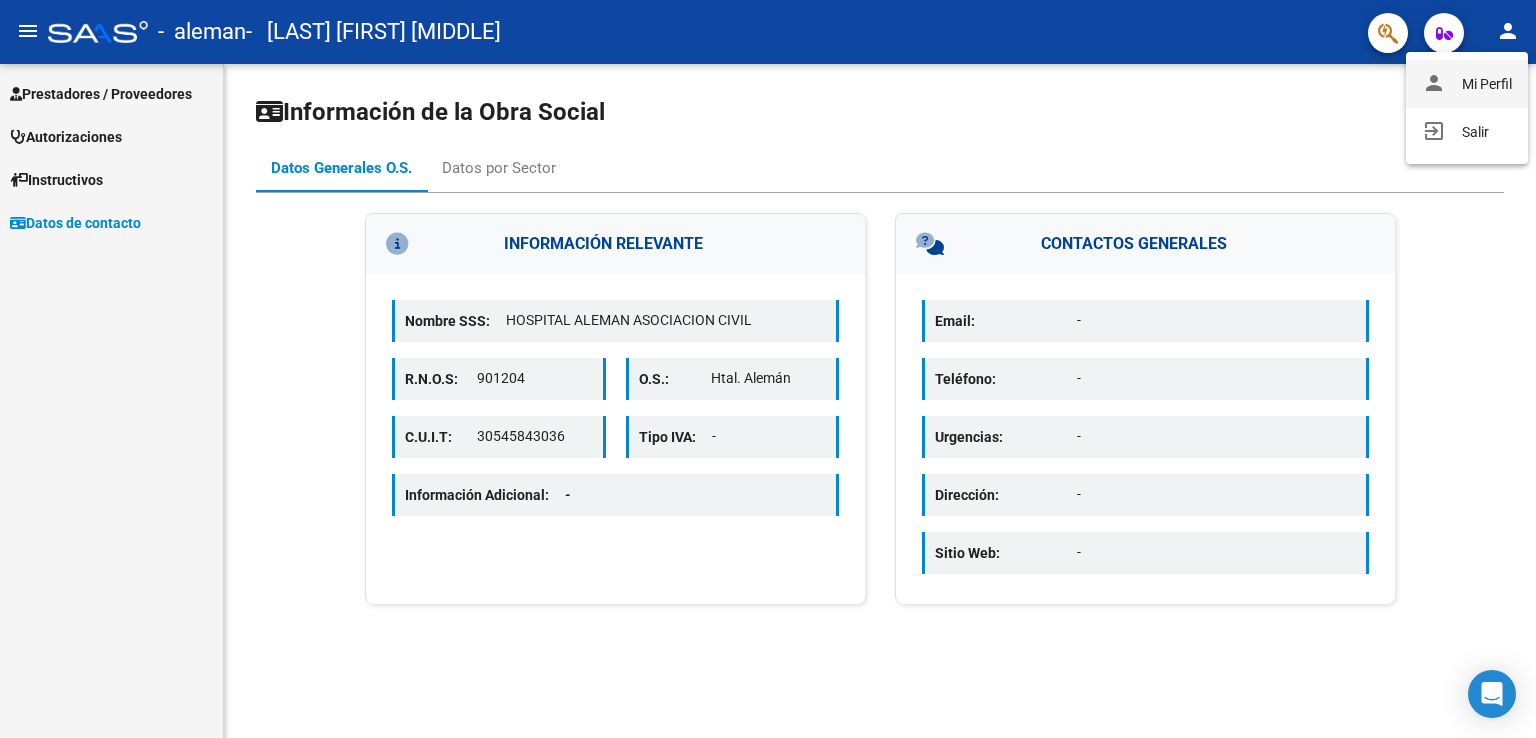 click on "person  Mi Perfil" at bounding box center [1467, 84] 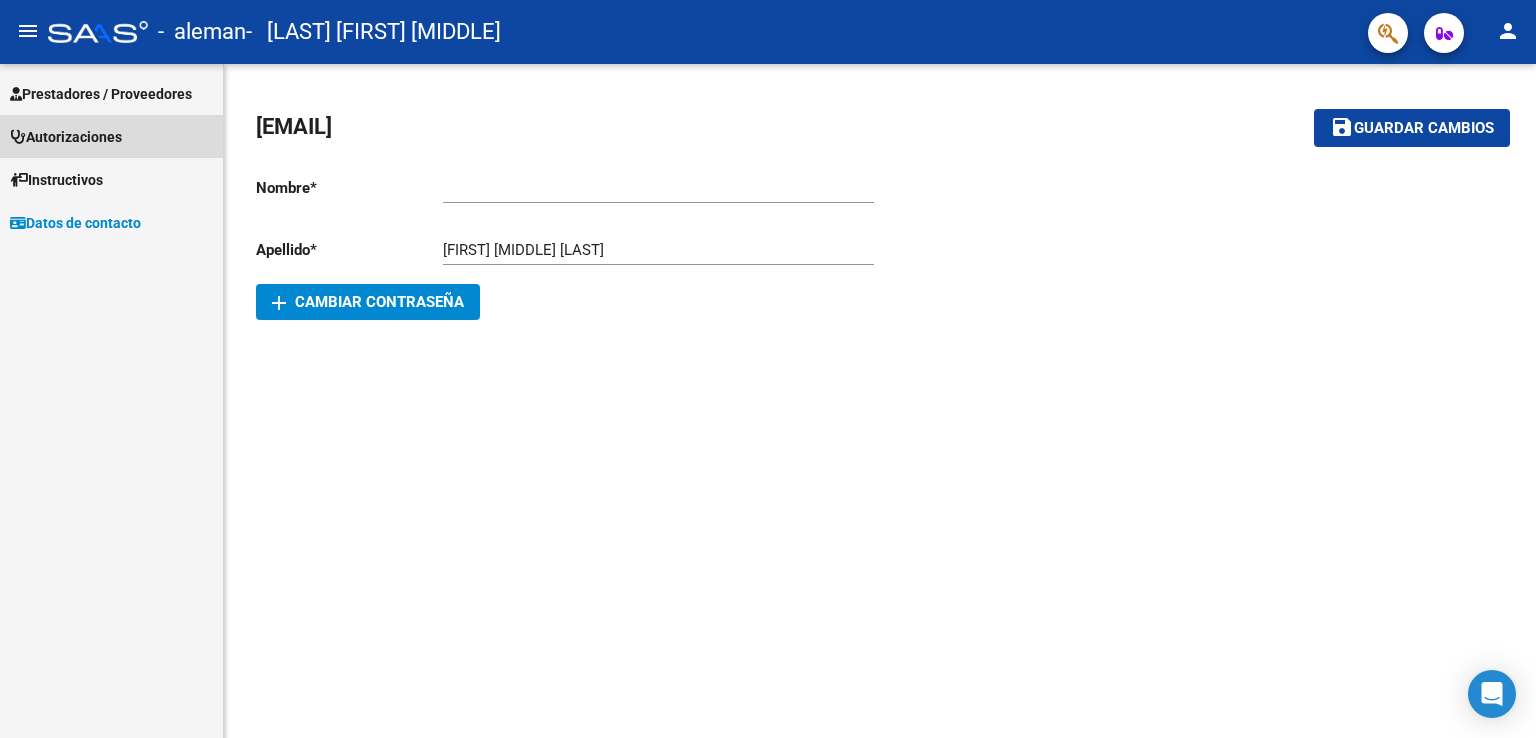 click on "Autorizaciones" at bounding box center (66, 137) 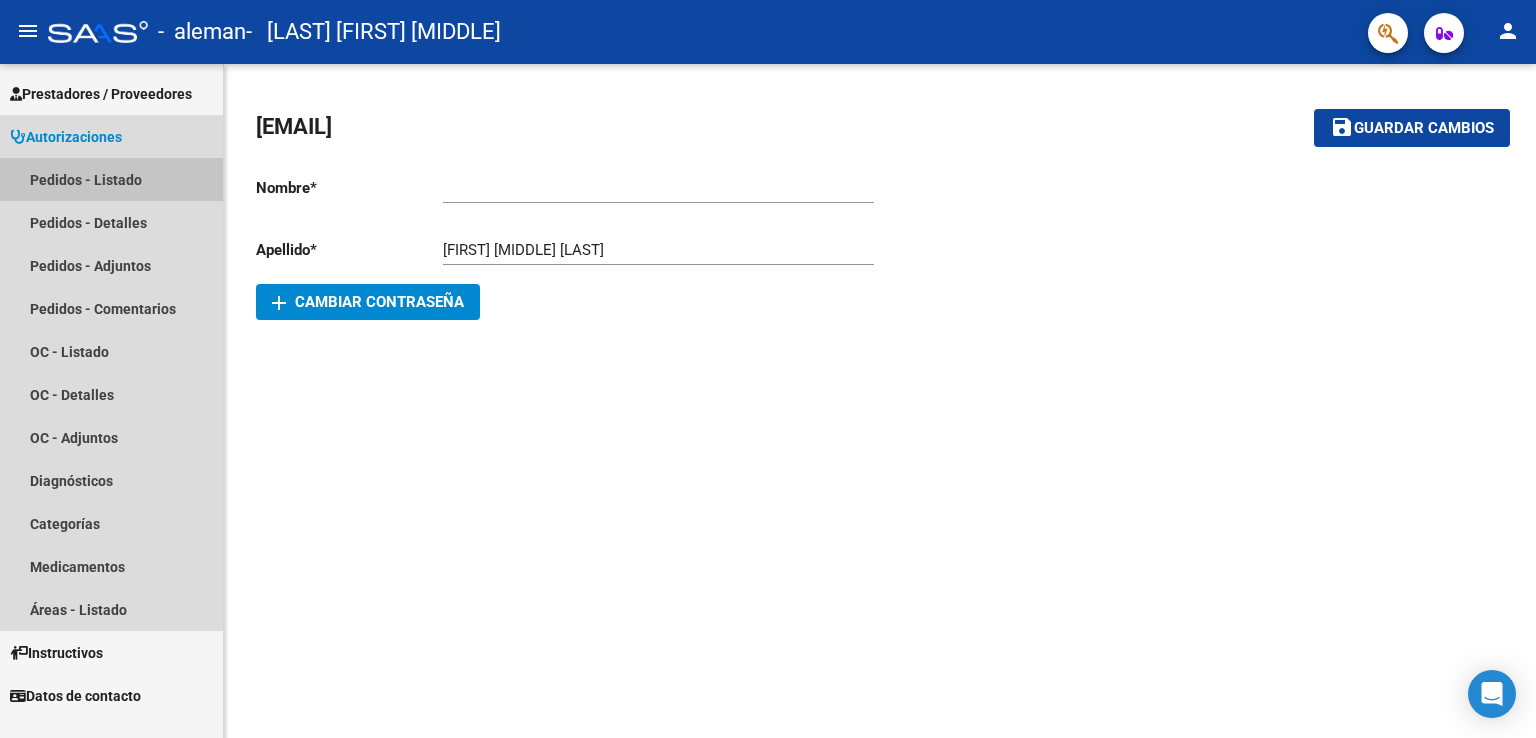 click on "Pedidos - Listado" at bounding box center [111, 179] 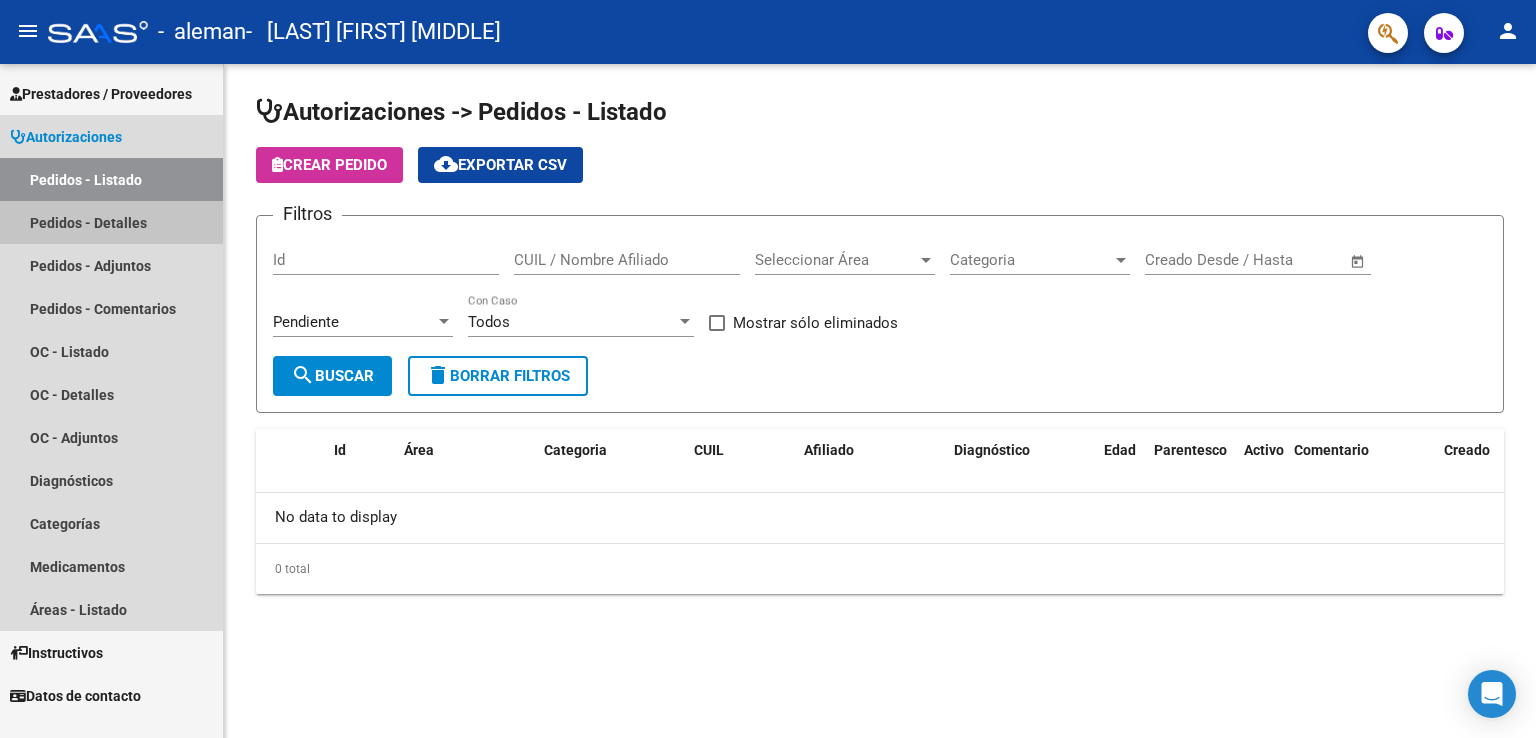 click on "Pedidos - Detalles" at bounding box center (111, 222) 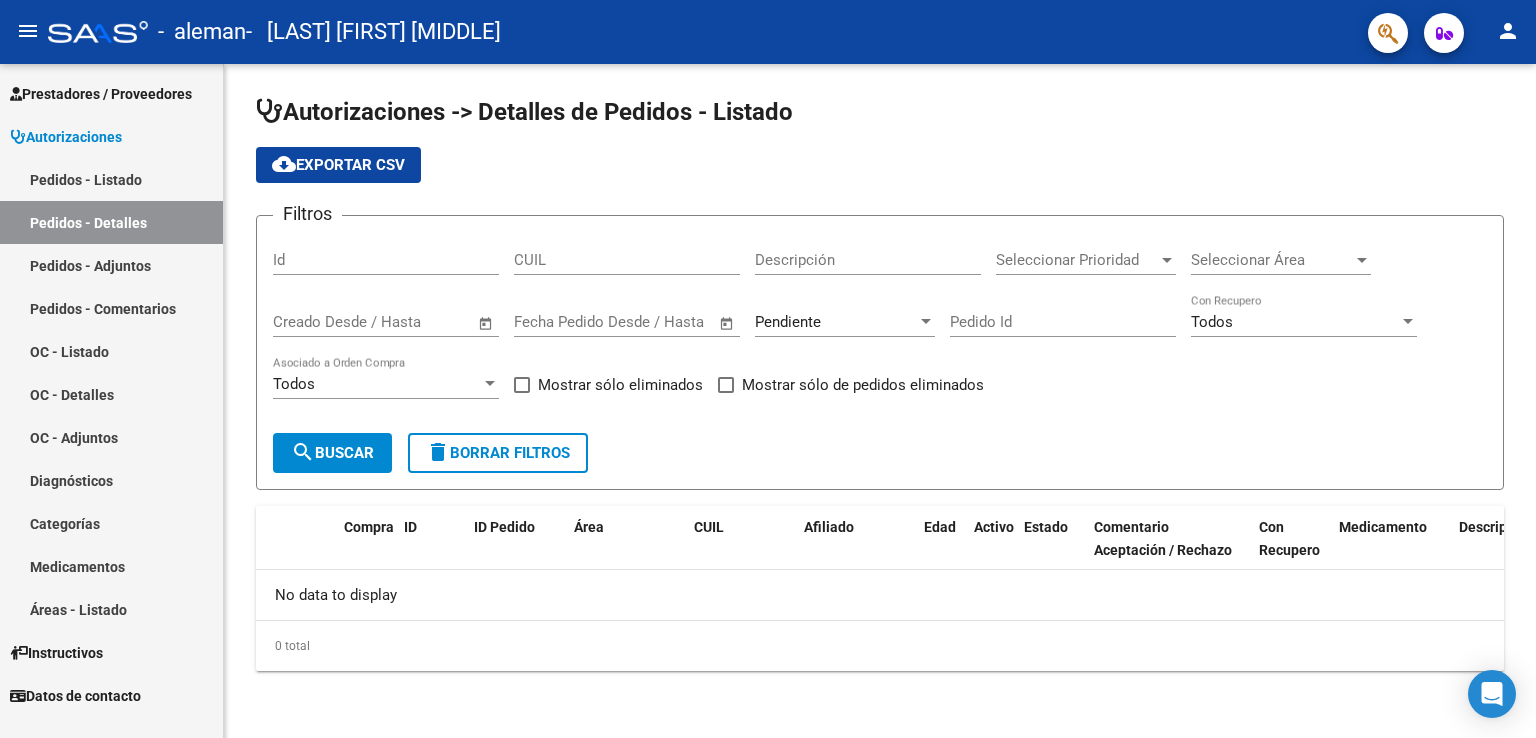 click on "OC - Listado" at bounding box center (111, 351) 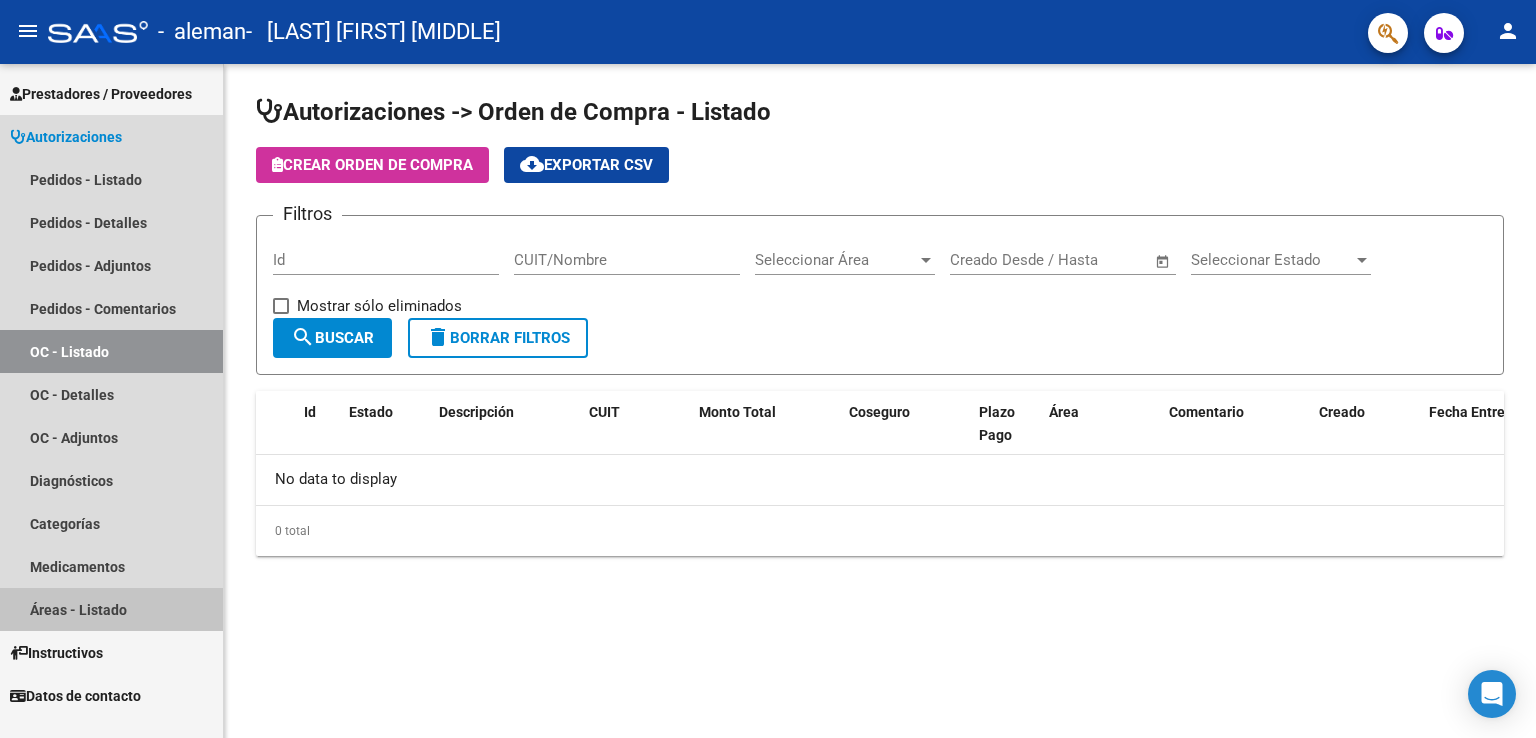 click on "Áreas - Listado" at bounding box center [111, 609] 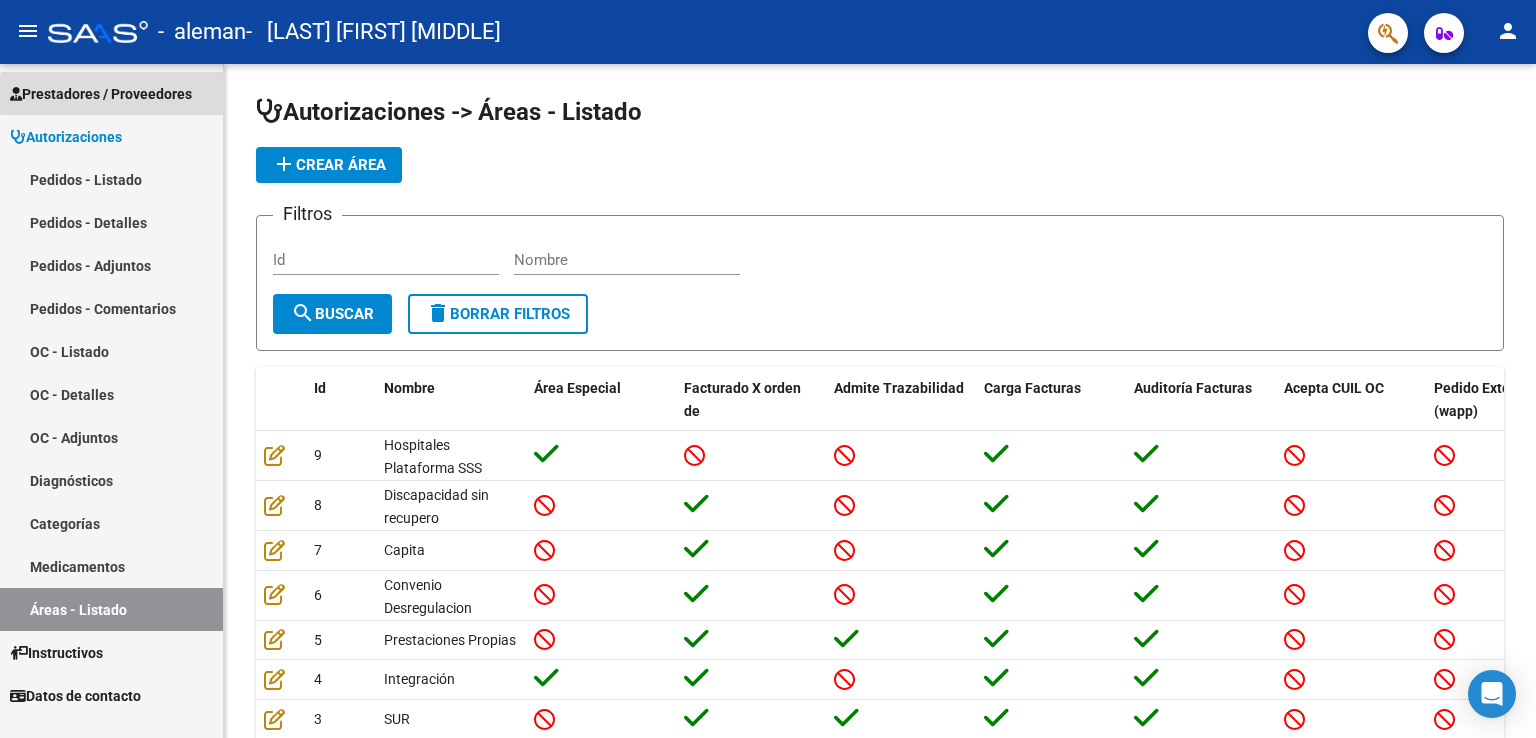 click on "Prestadores / Proveedores" at bounding box center [101, 94] 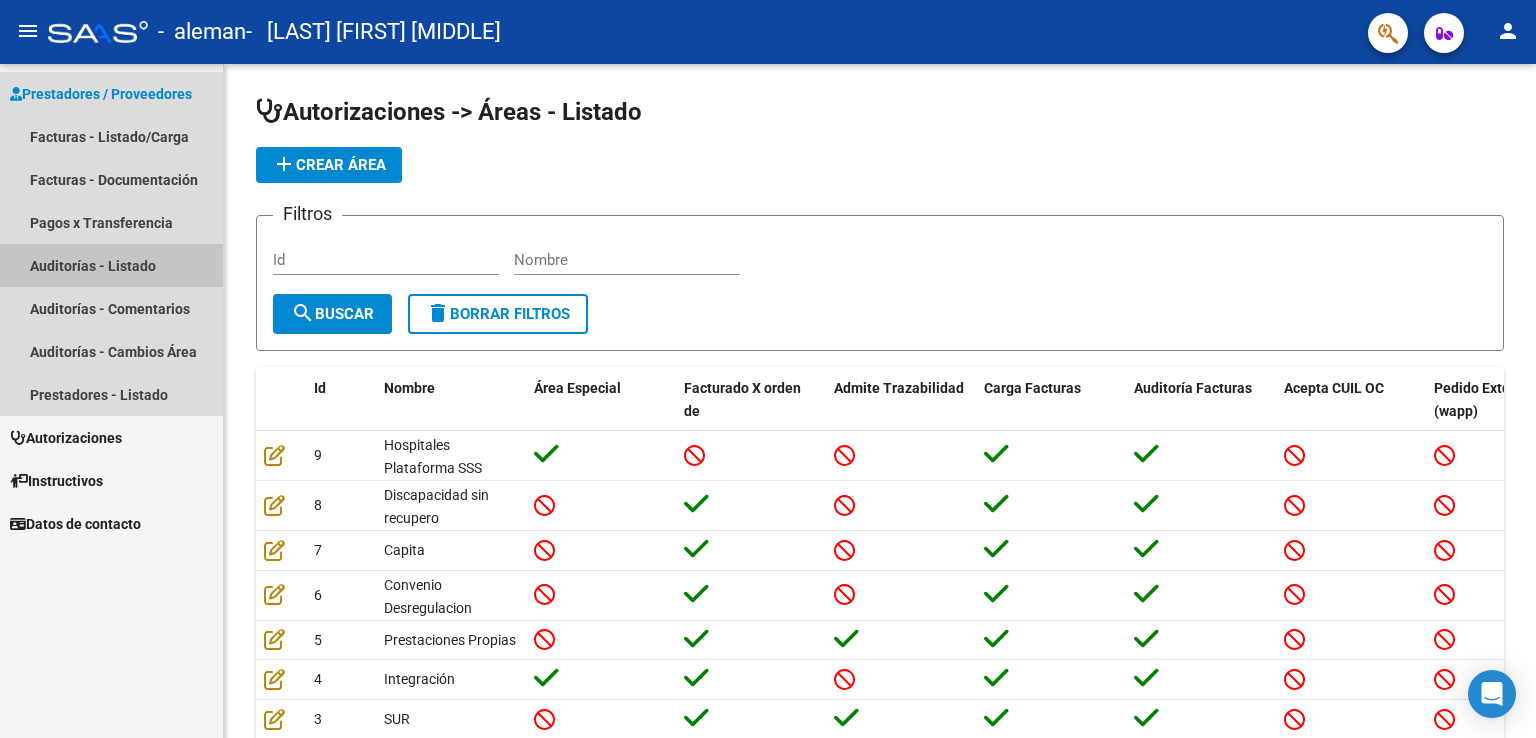 click on "Auditorías - Listado" at bounding box center [111, 265] 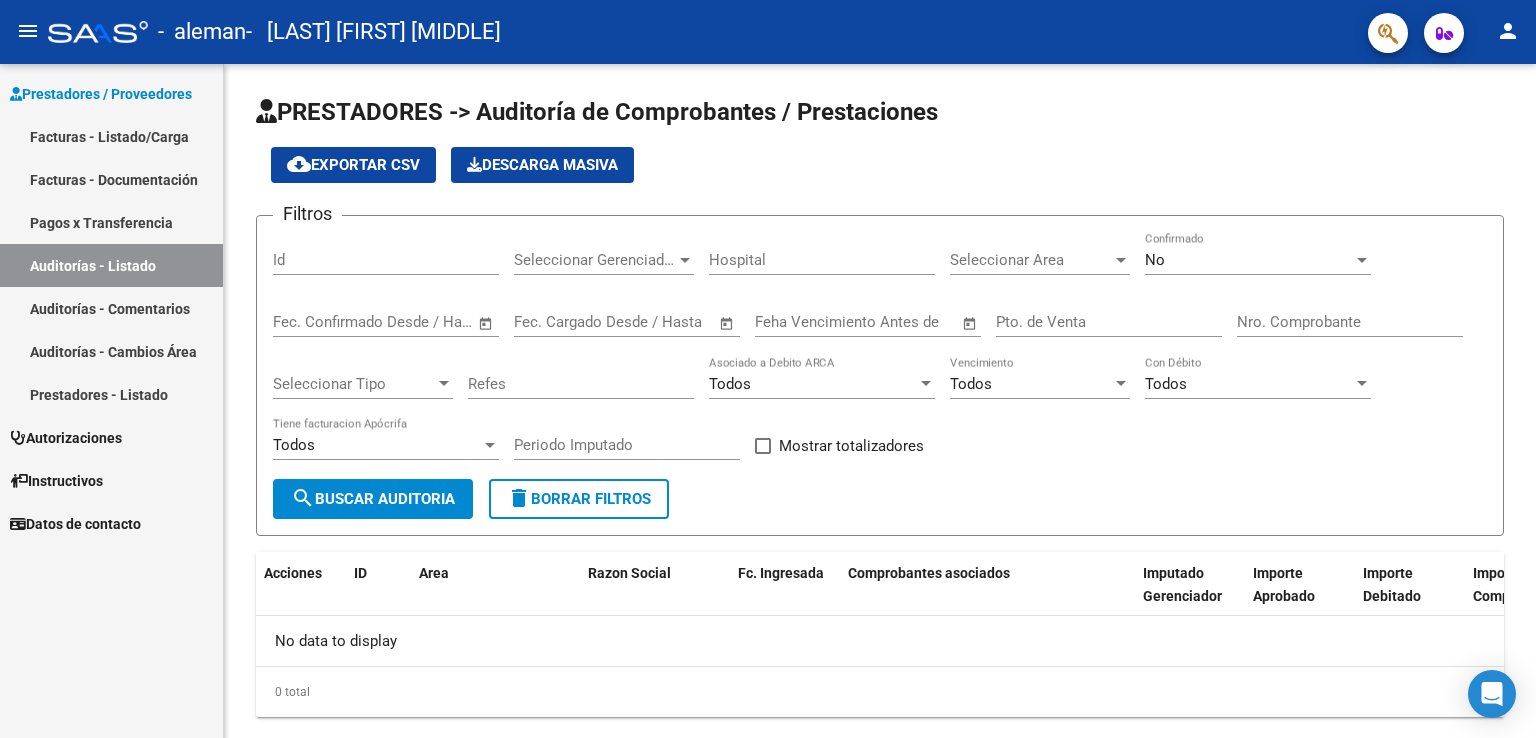 click on "Facturas - Listado/Carga" at bounding box center [111, 136] 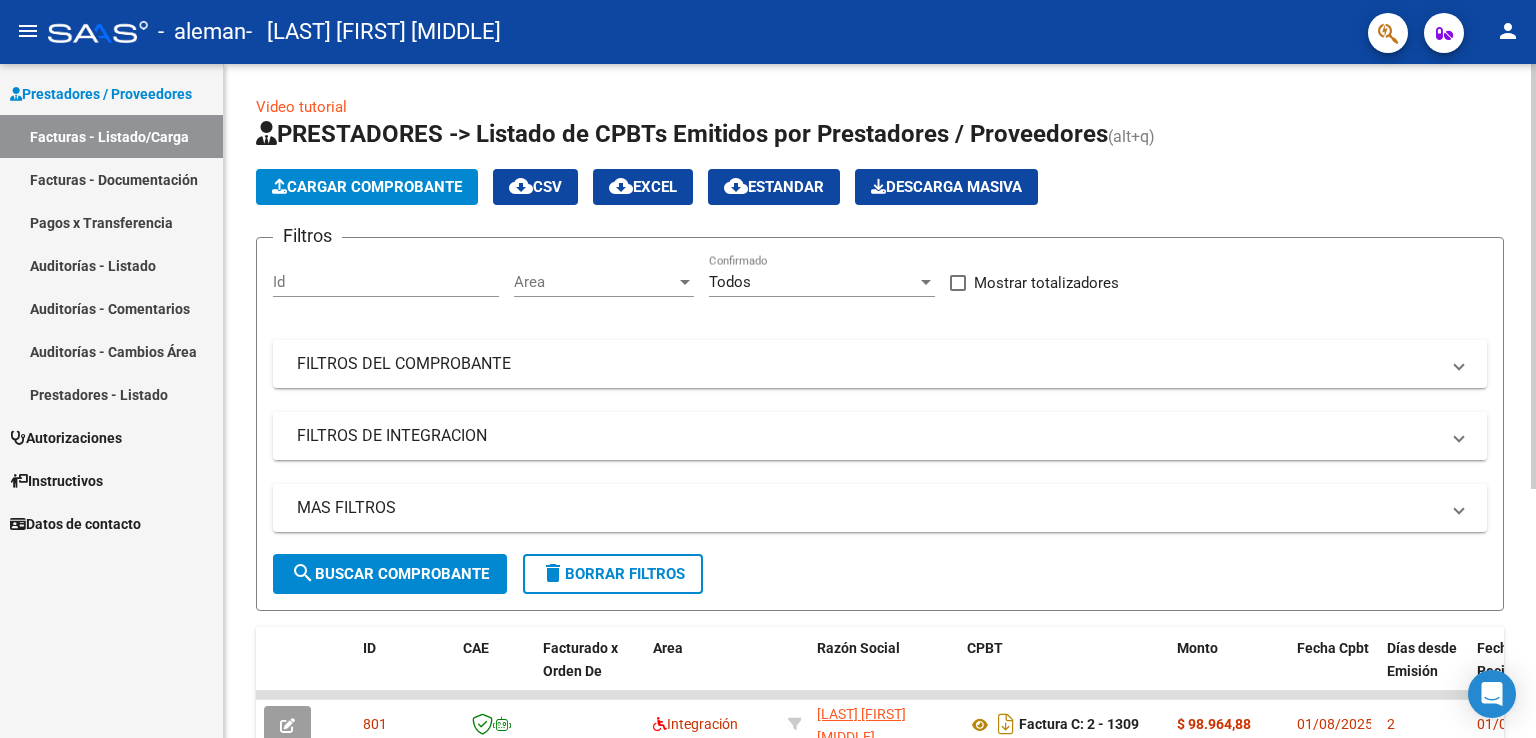 click on "FILTROS DE INTEGRACION" at bounding box center (868, 436) 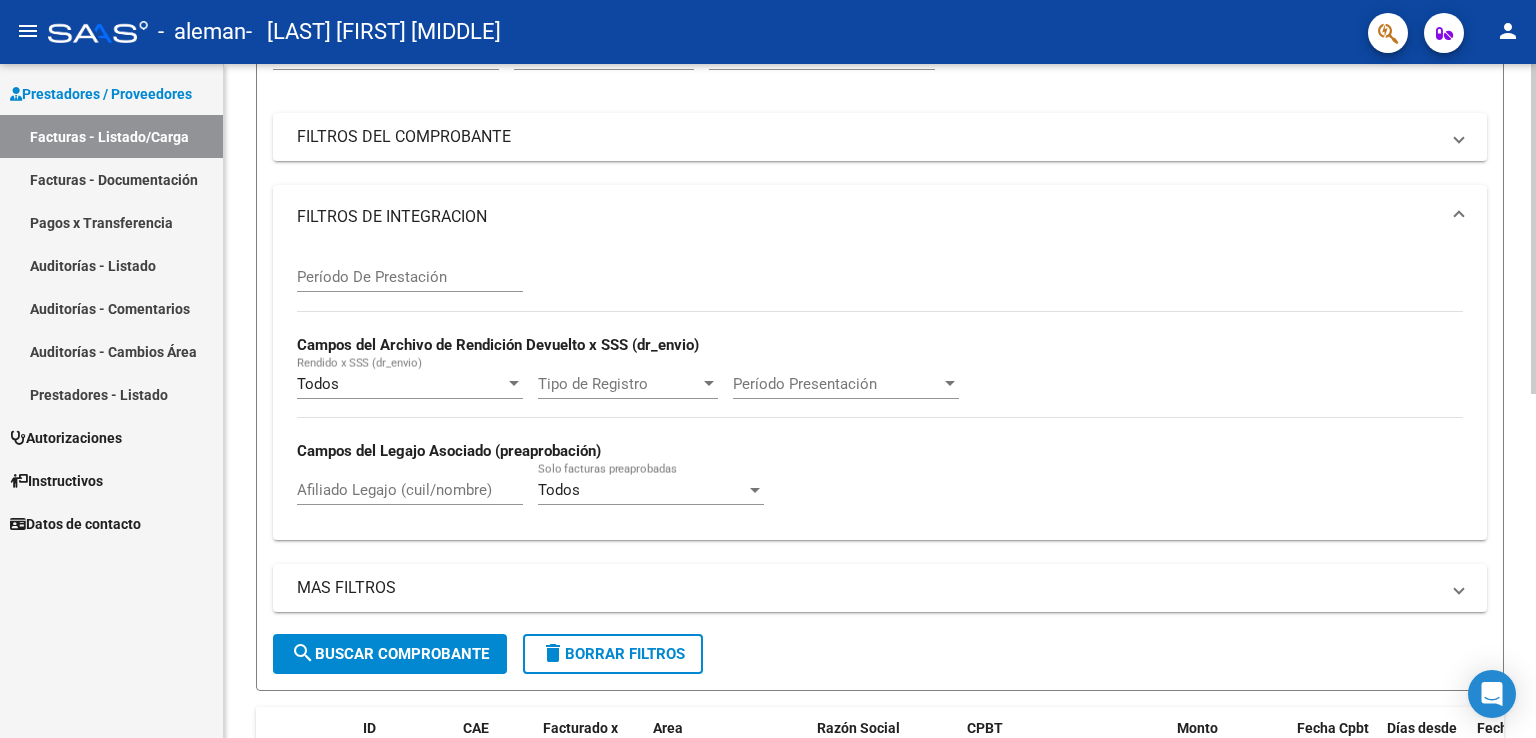 scroll, scrollTop: 228, scrollLeft: 0, axis: vertical 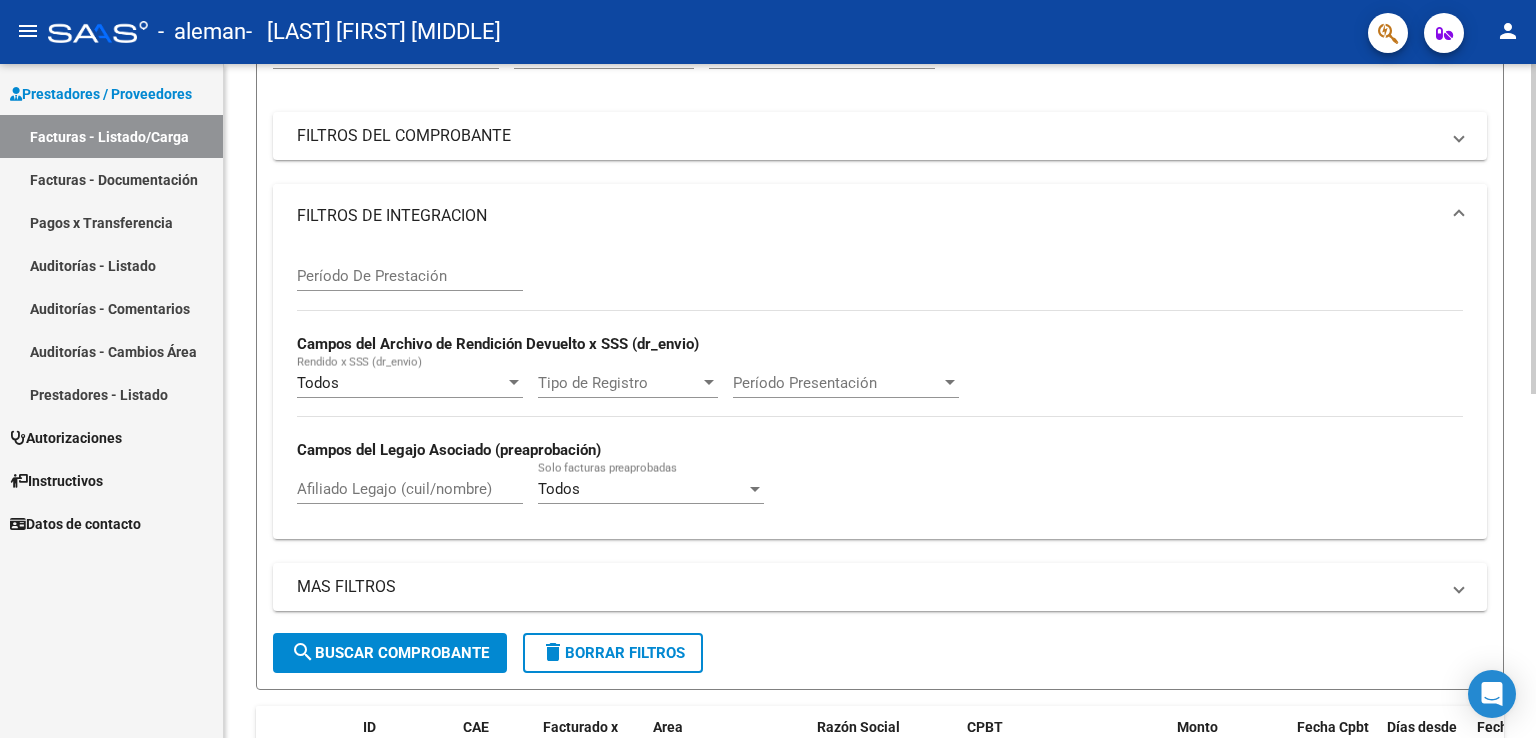 click 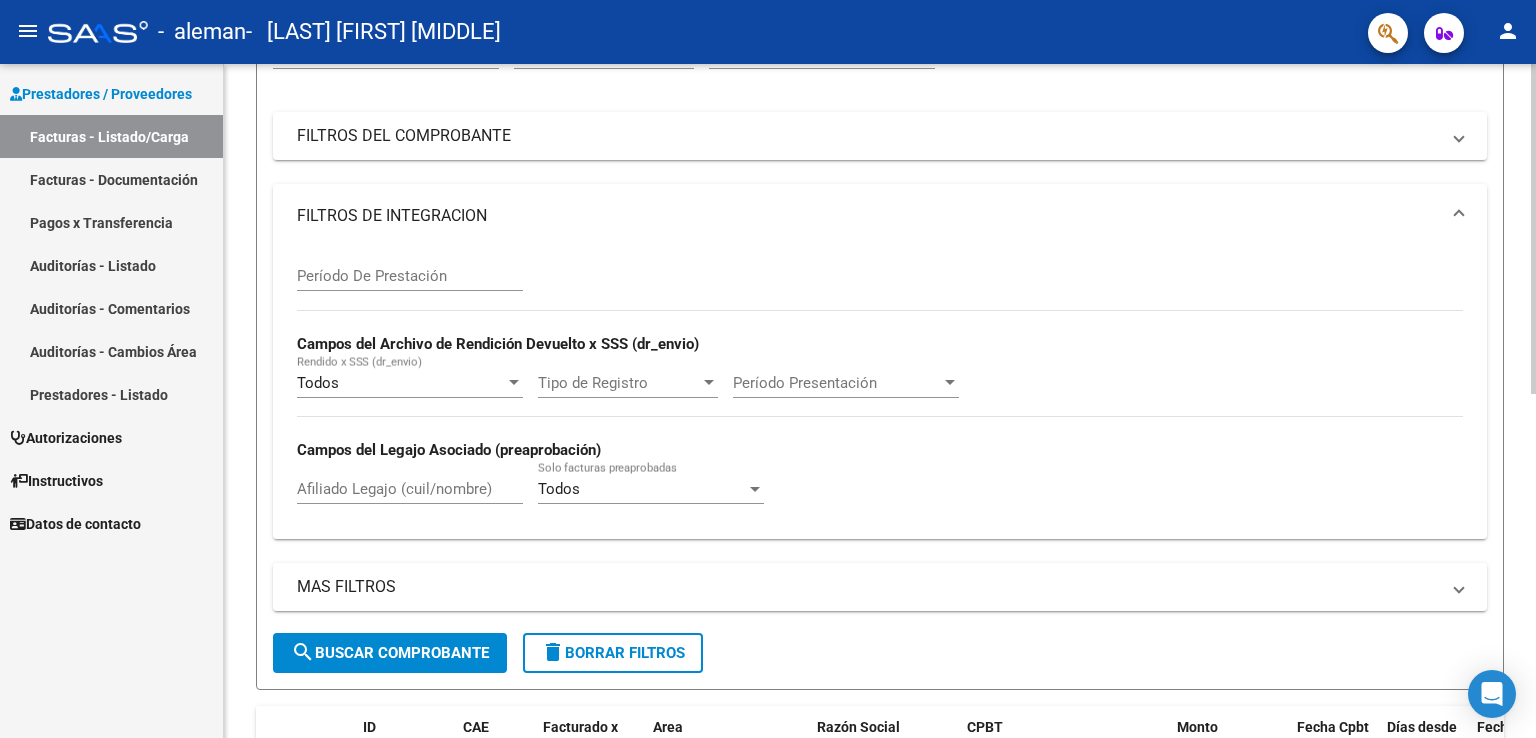 click on "Afiliado Legajo (cuil/nombre)" at bounding box center (410, 489) 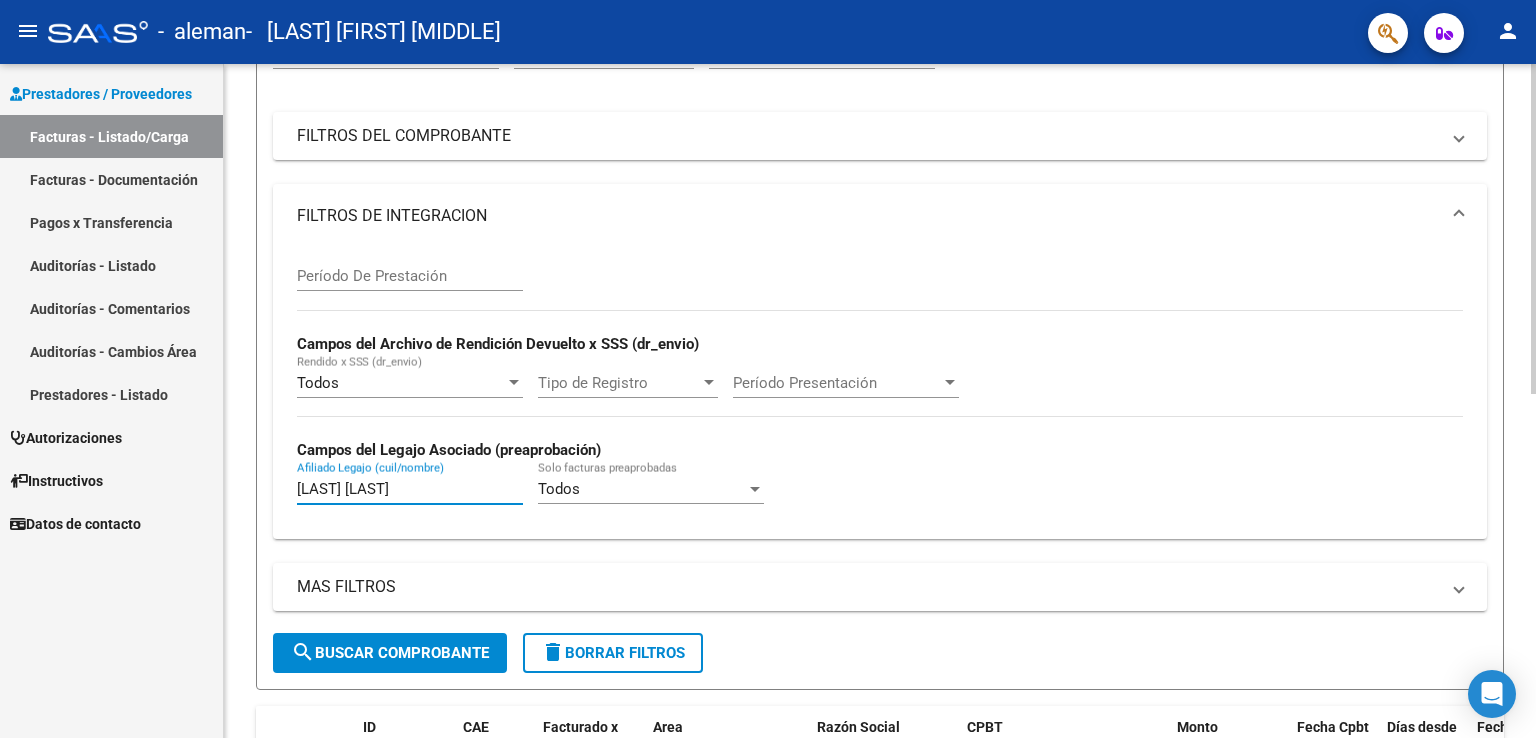 type on "Trillo Gaibur" 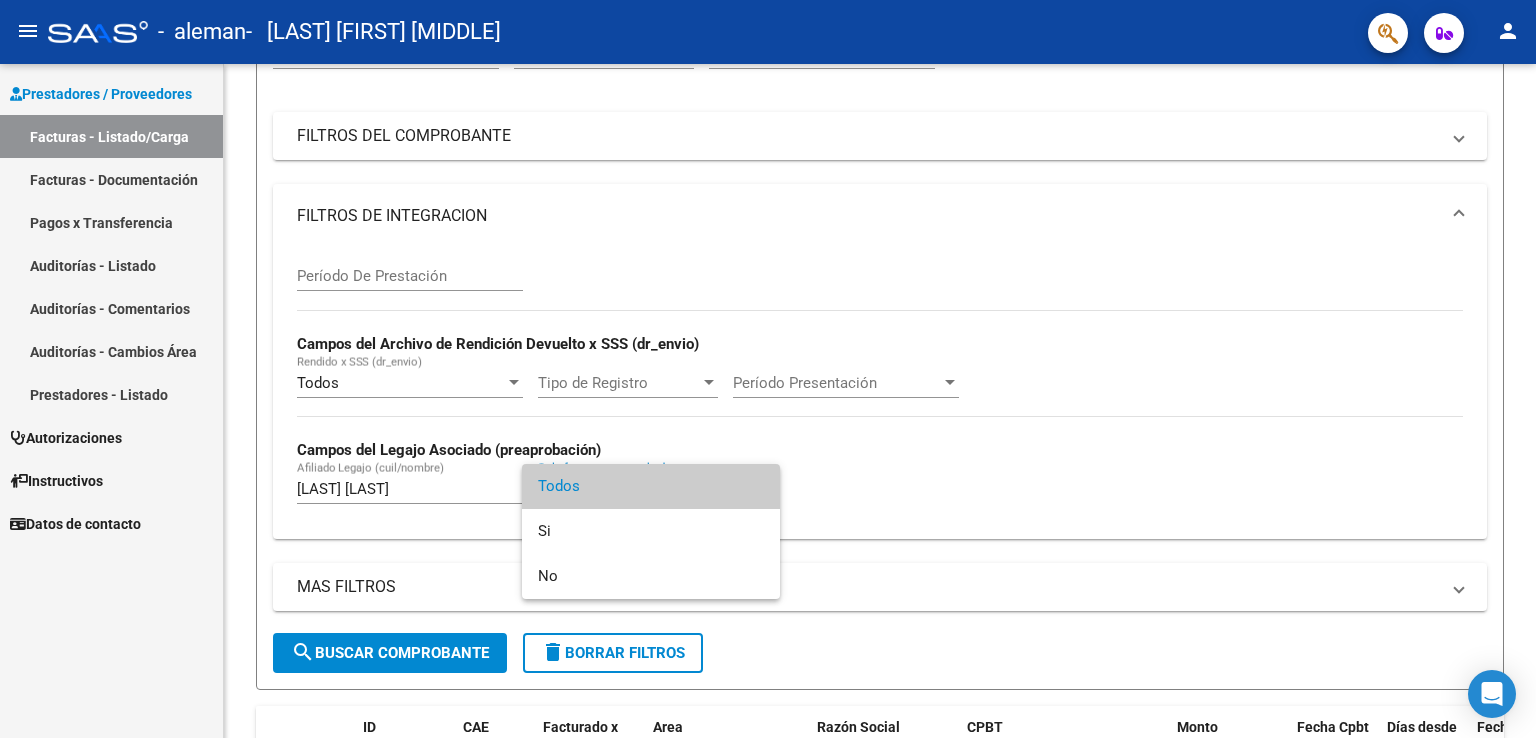 click on "Todos" at bounding box center (651, 486) 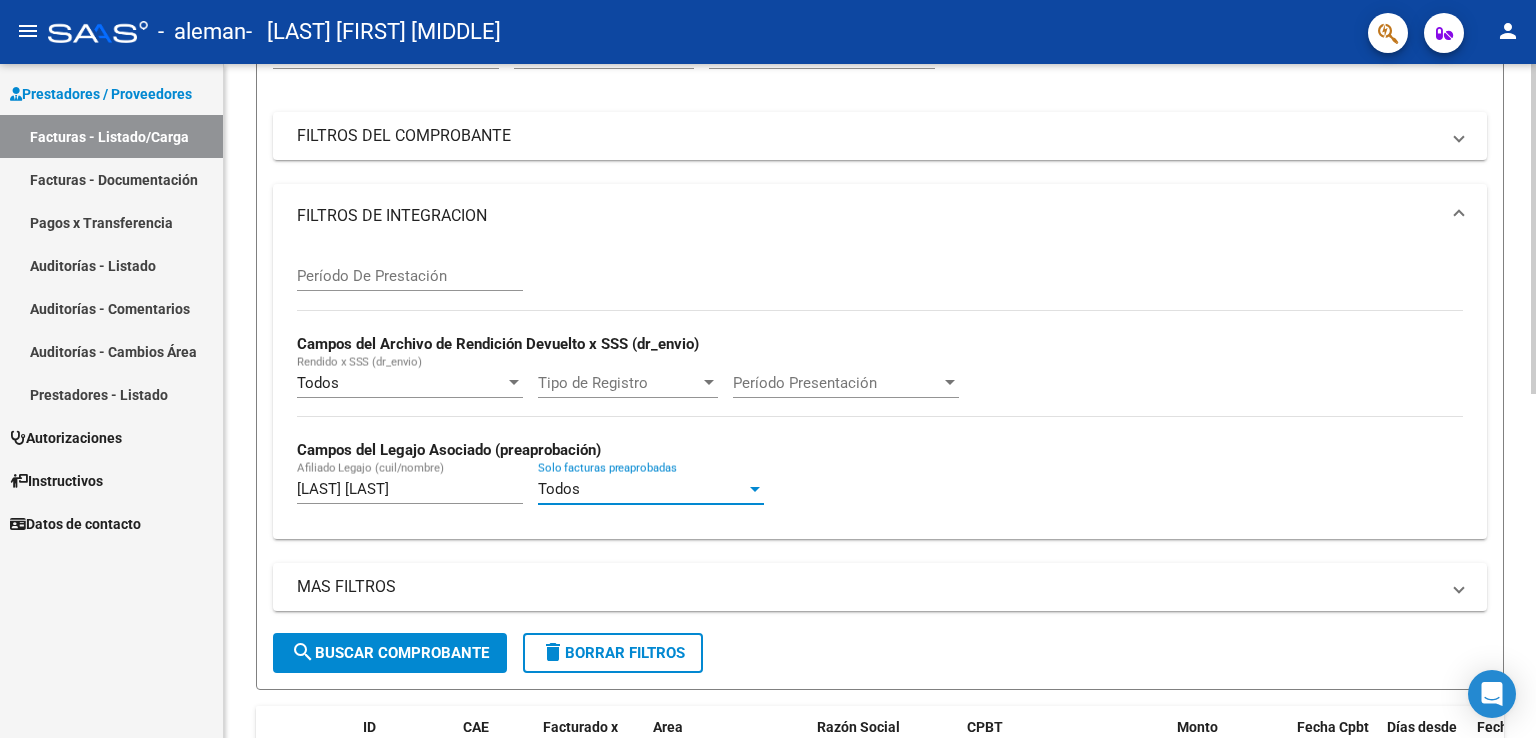 click on "search  Buscar Comprobante" 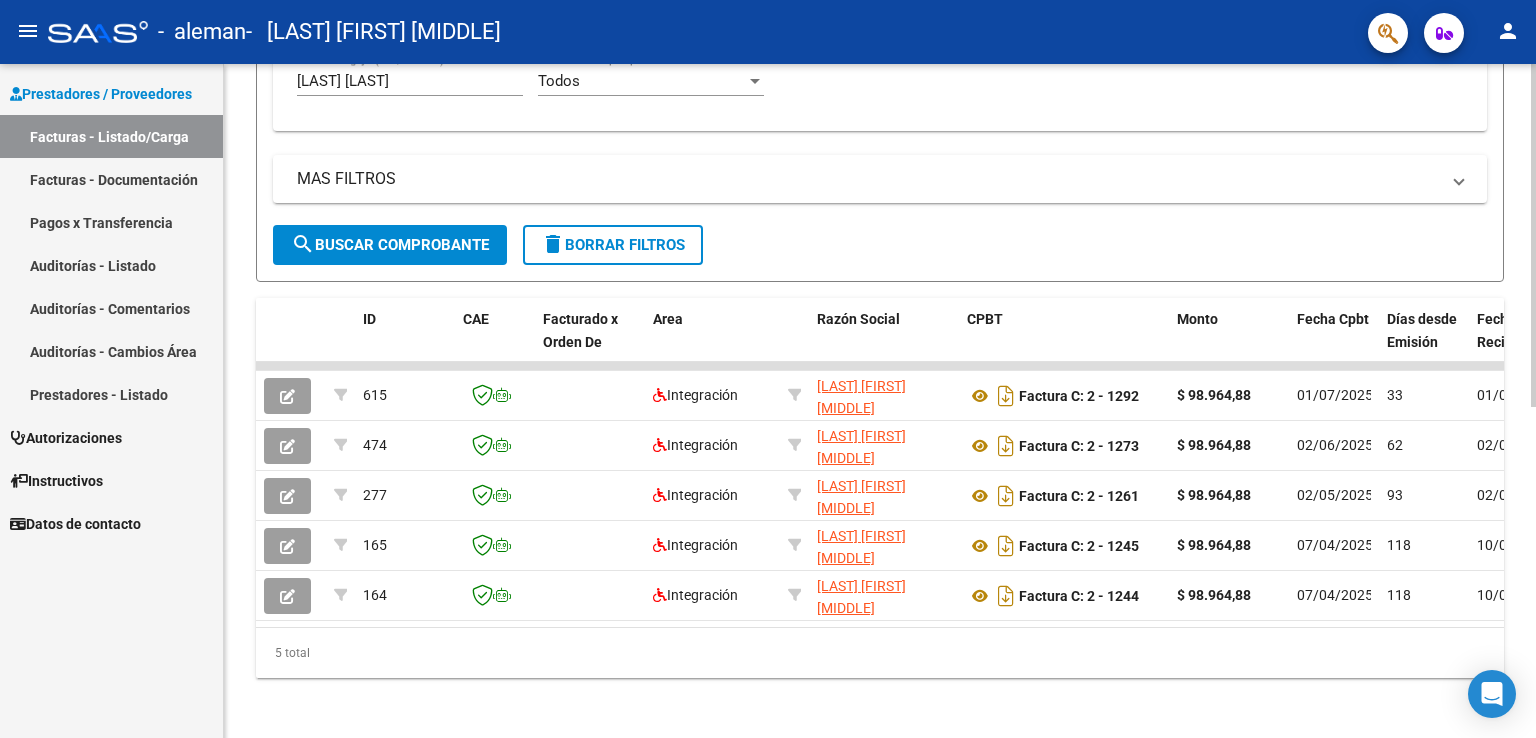 scroll, scrollTop: 628, scrollLeft: 0, axis: vertical 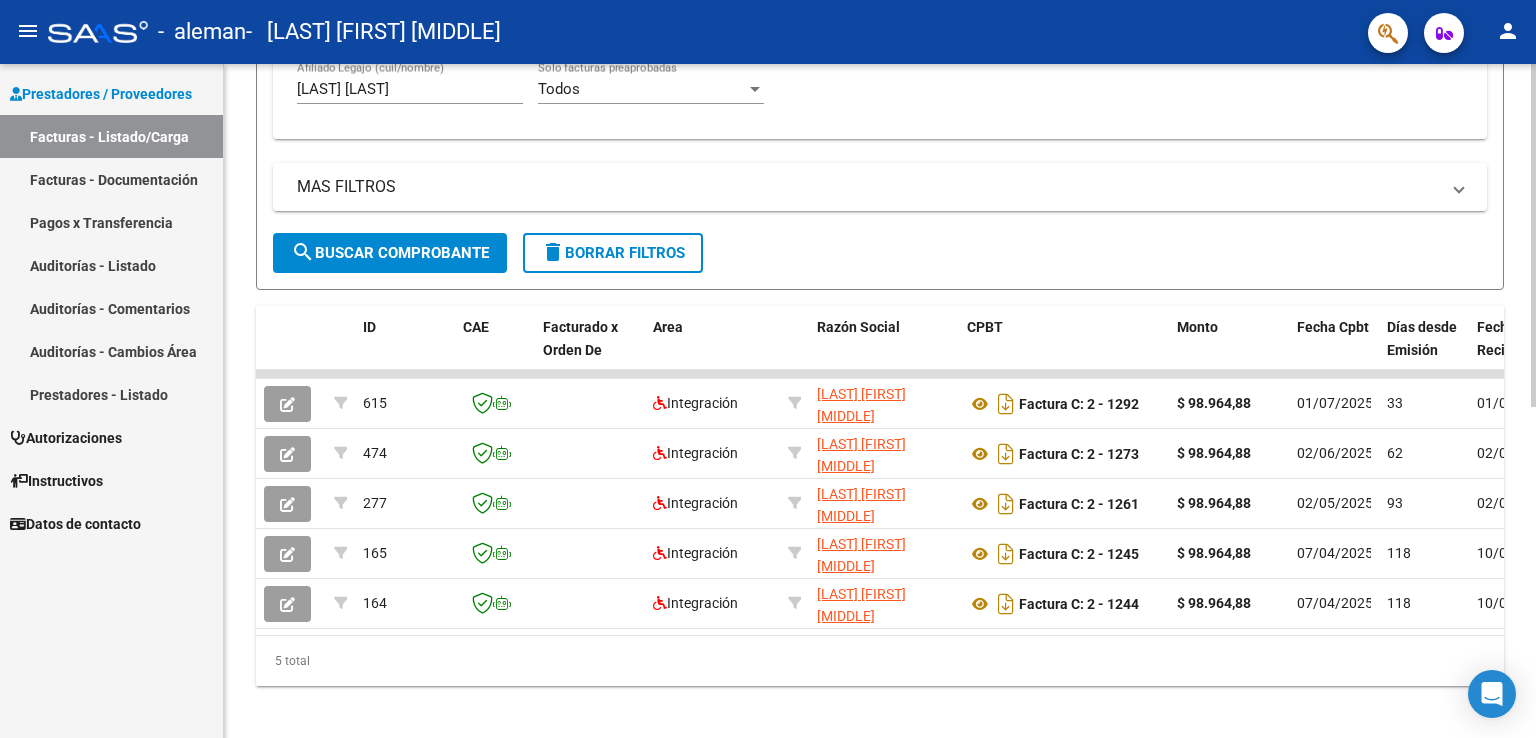 click 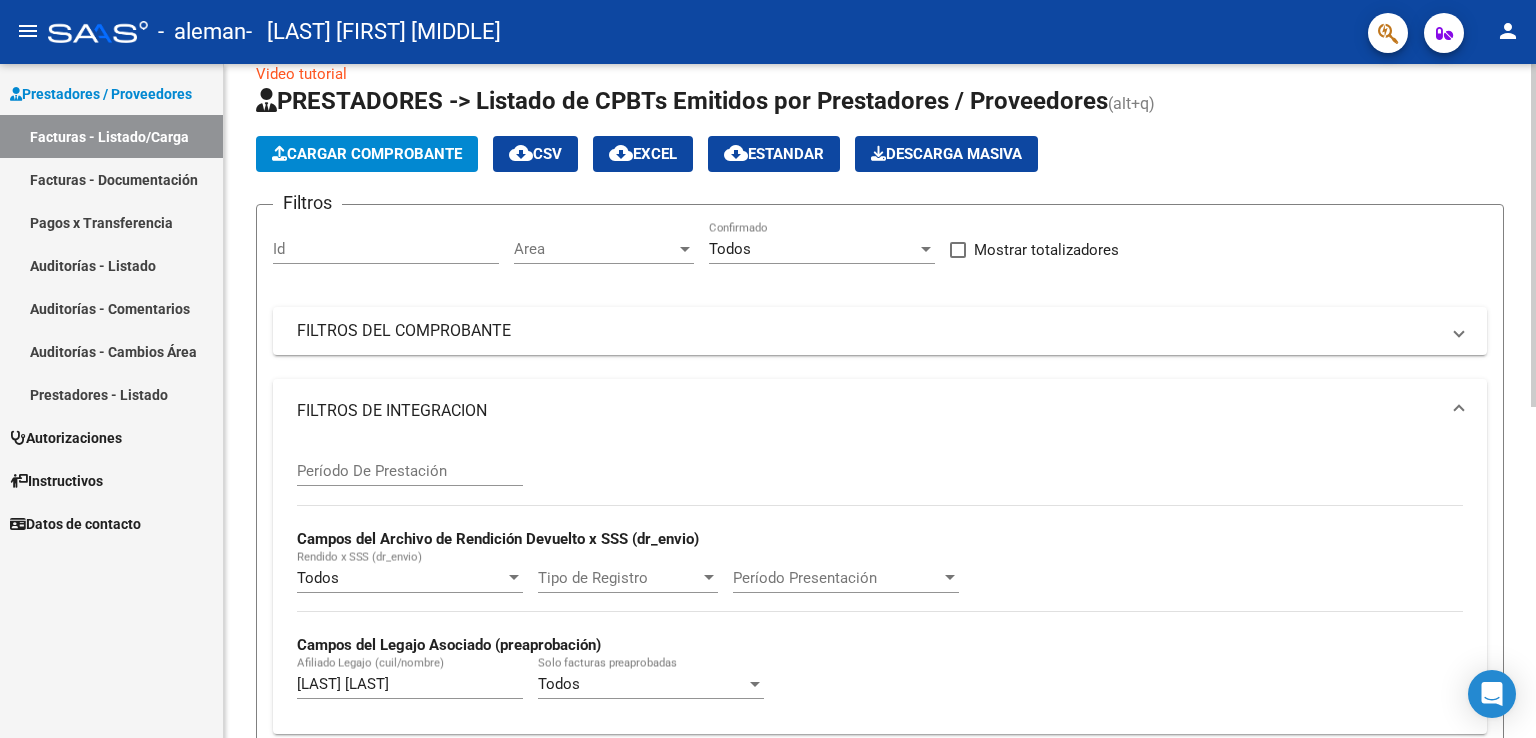 scroll, scrollTop: 32, scrollLeft: 0, axis: vertical 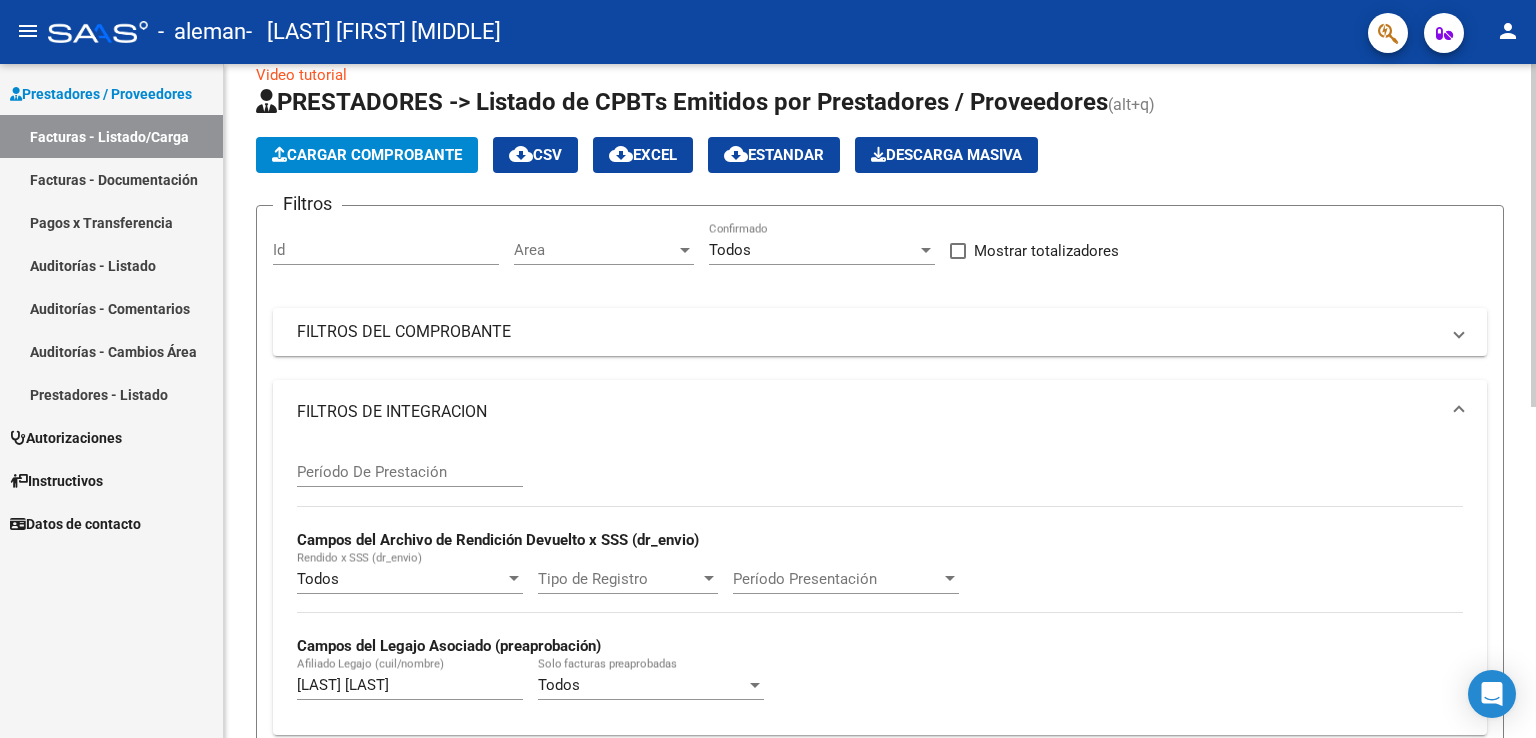 click 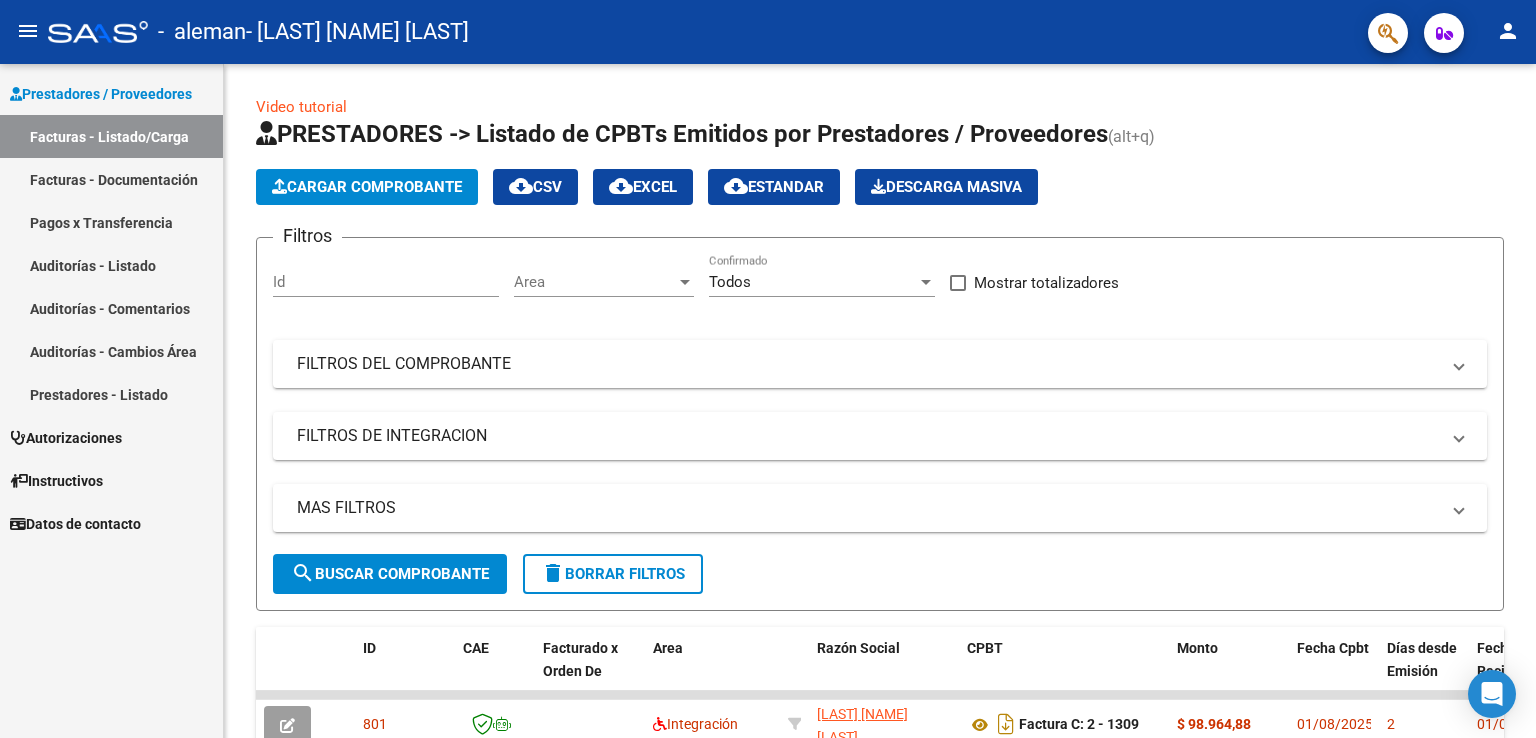 scroll, scrollTop: 0, scrollLeft: 0, axis: both 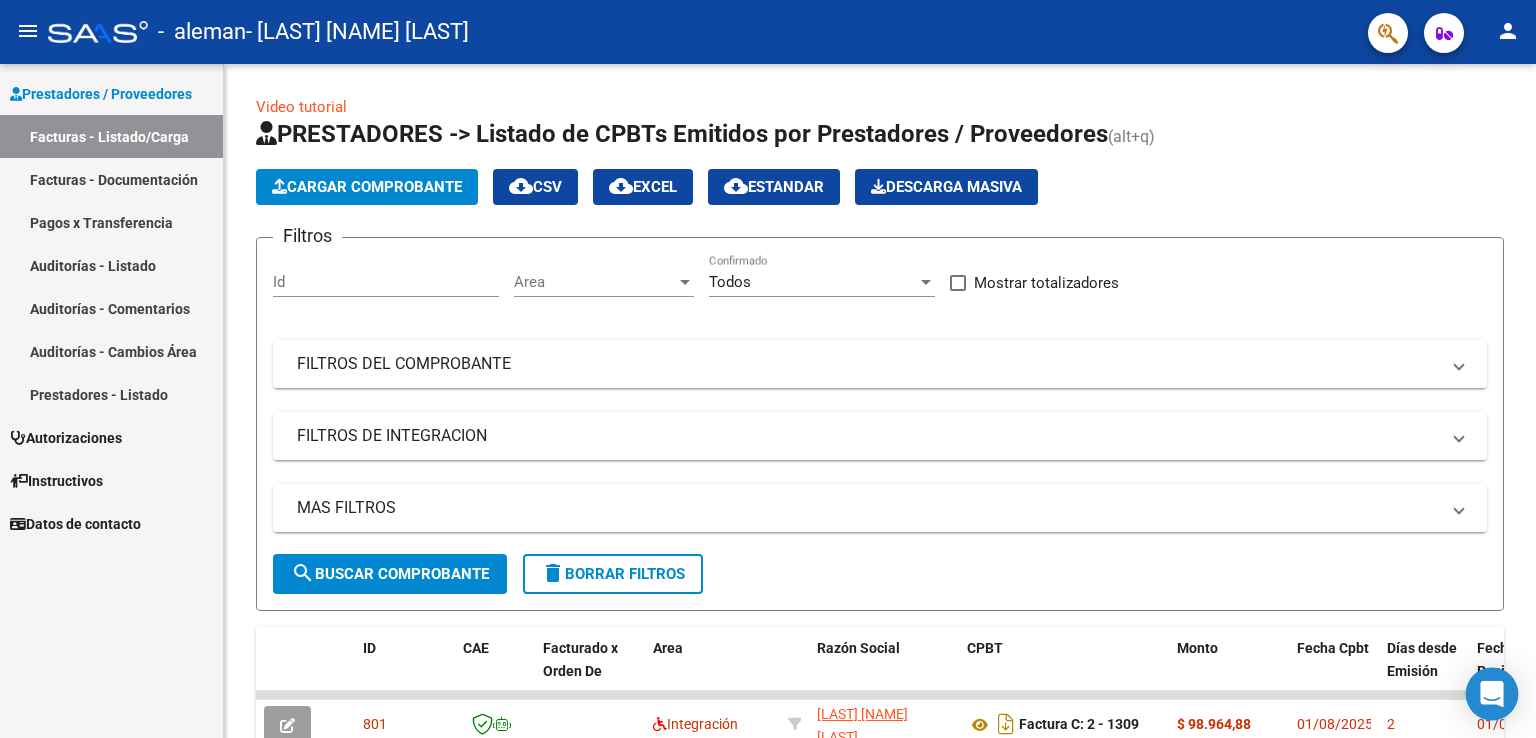 click 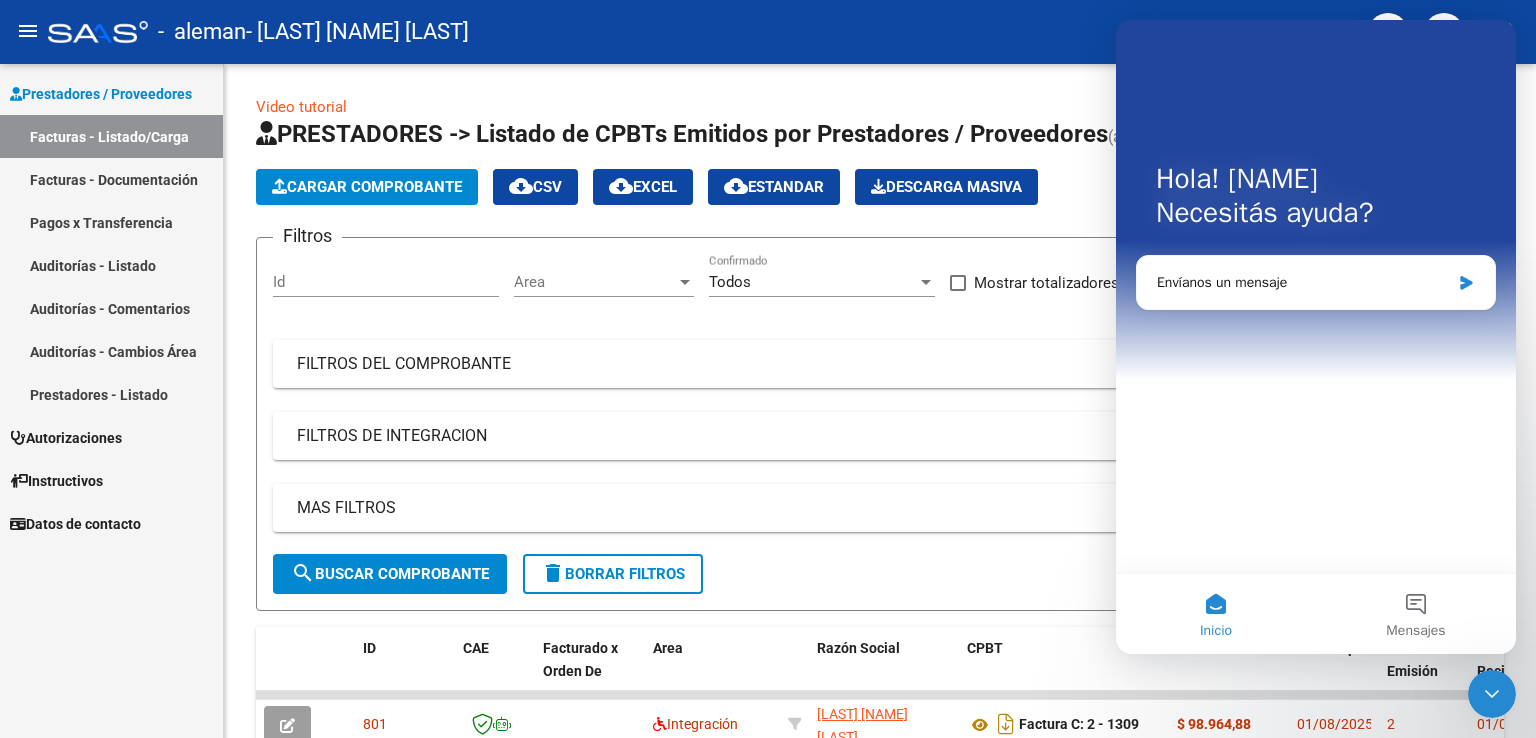 scroll, scrollTop: 0, scrollLeft: 0, axis: both 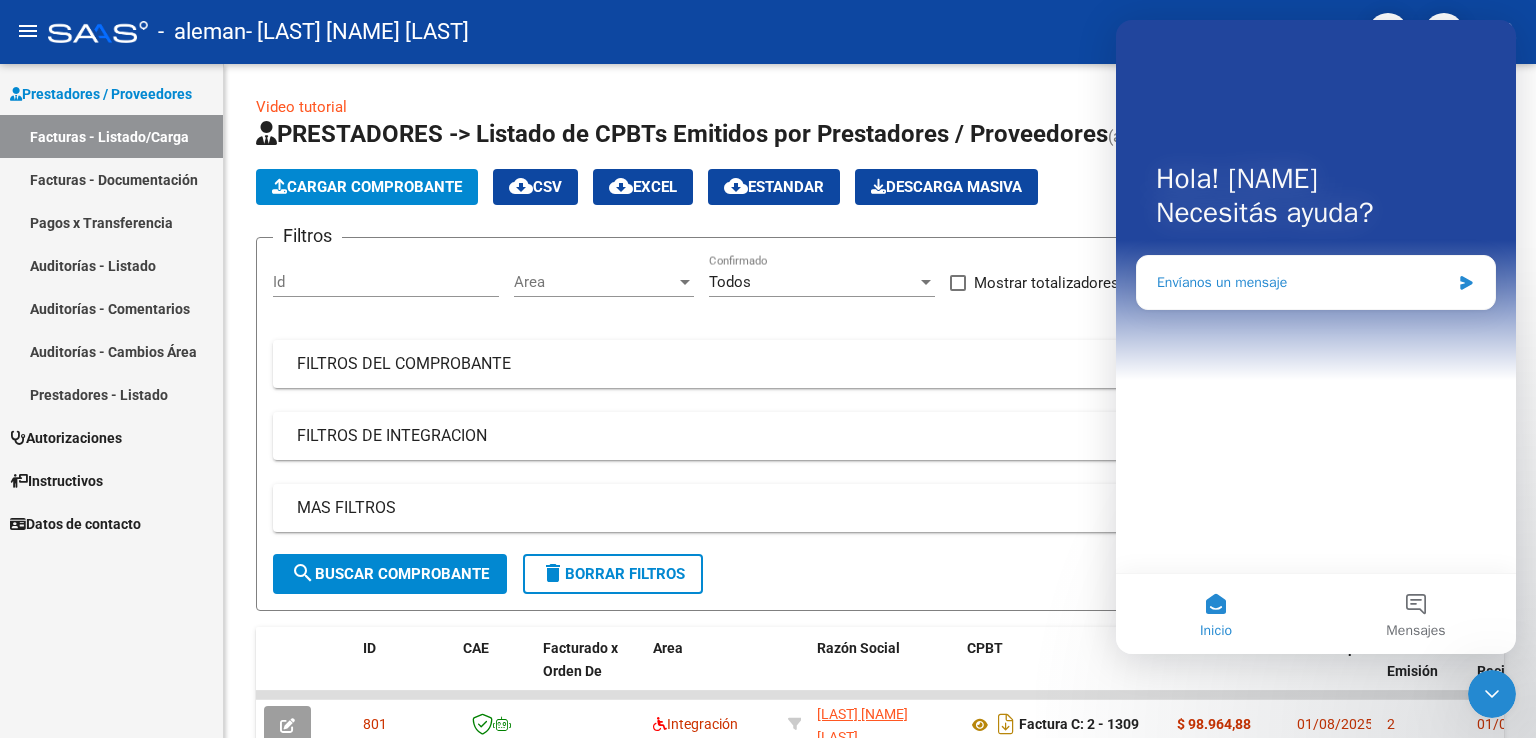 click on "Envíanos un mensaje" at bounding box center [1303, 282] 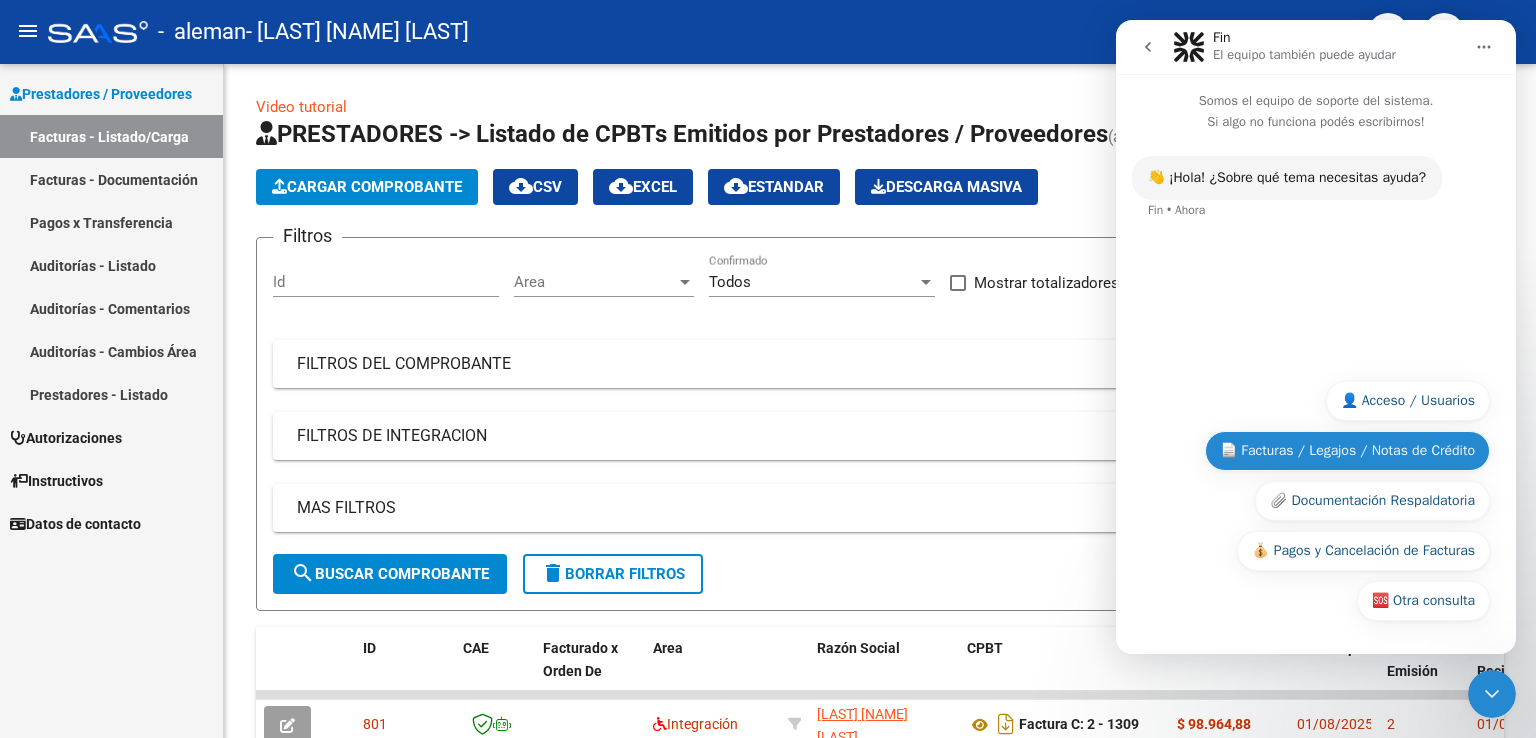 click on "📄 Facturas / Legajos / Notas de Crédito" at bounding box center [1347, 451] 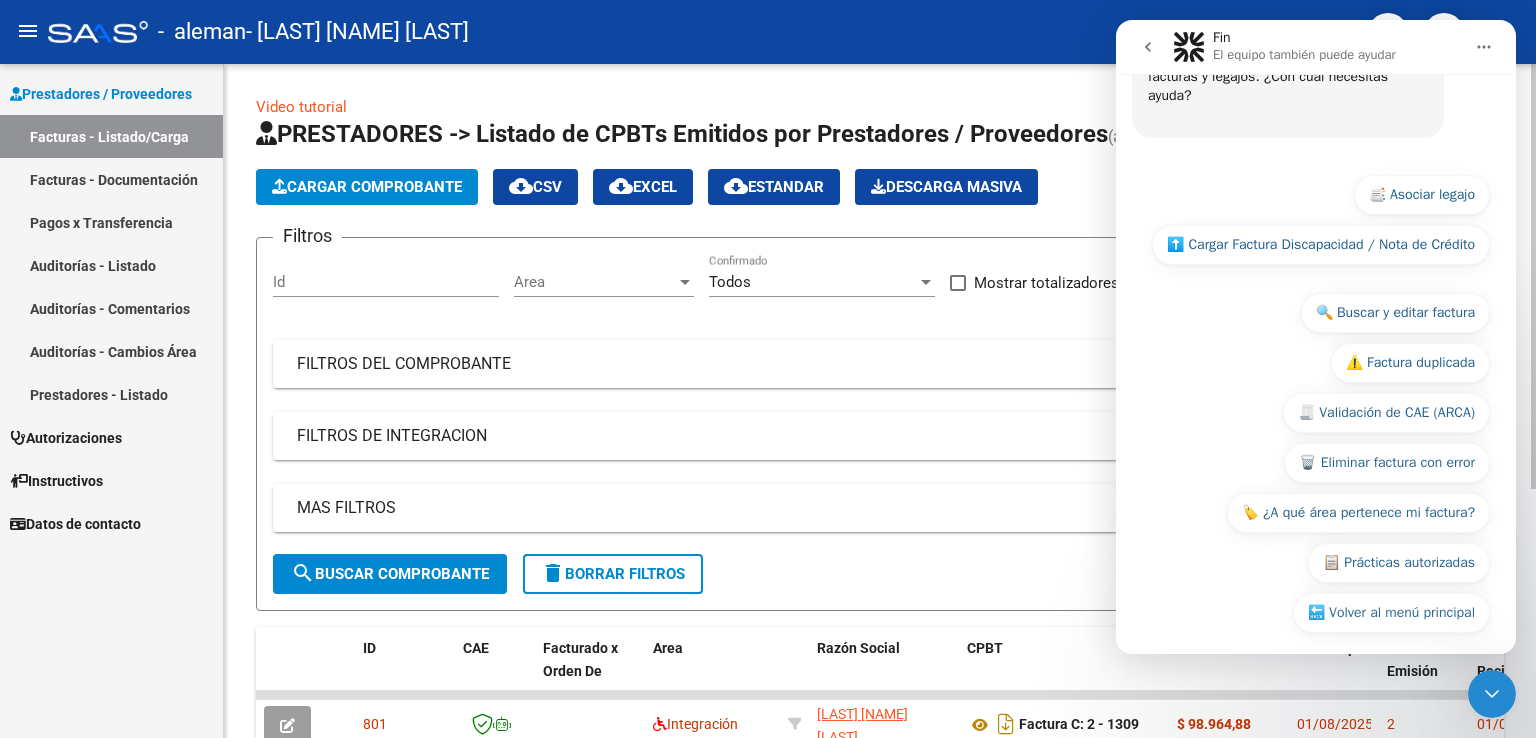scroll, scrollTop: 252, scrollLeft: 0, axis: vertical 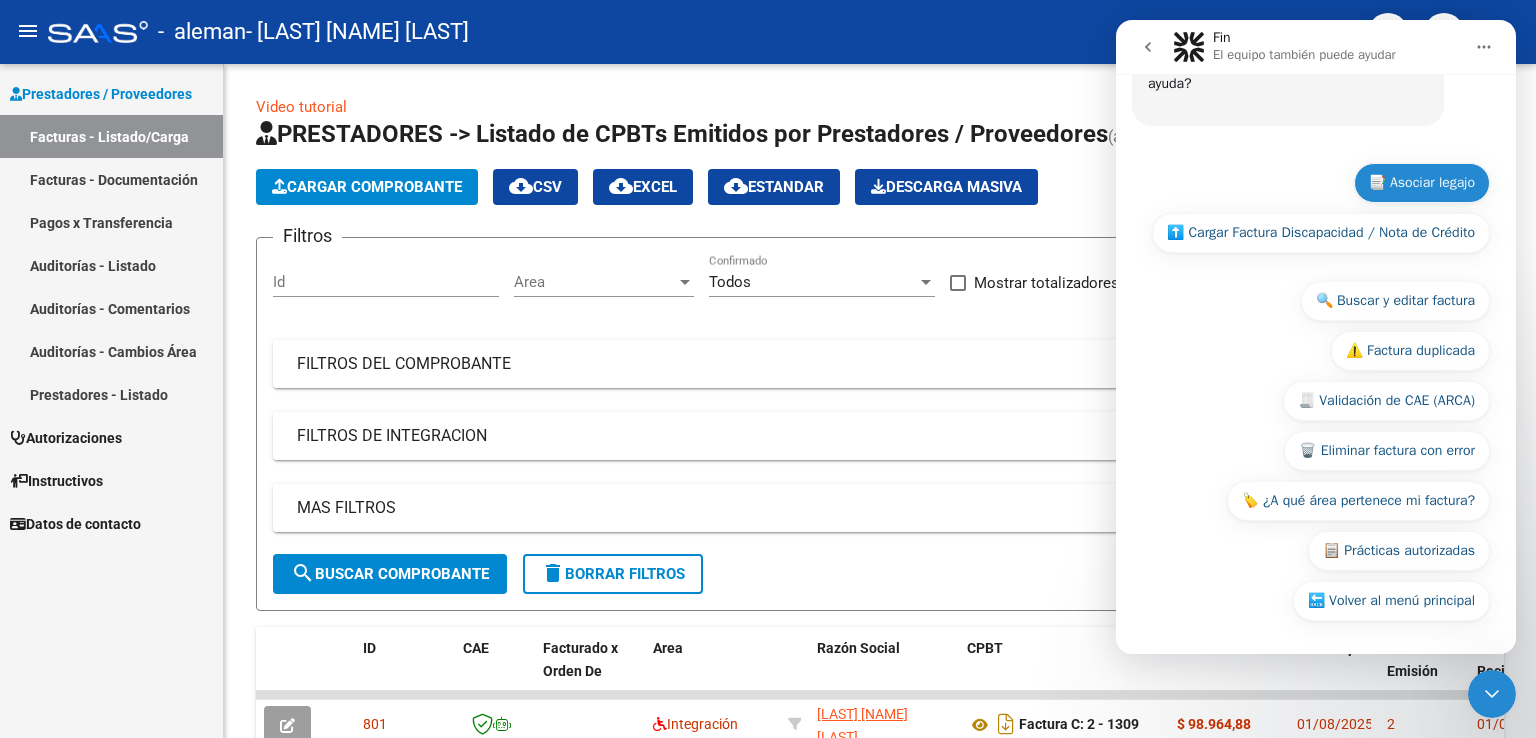 click on "📑 Asociar legajo" at bounding box center [1422, 183] 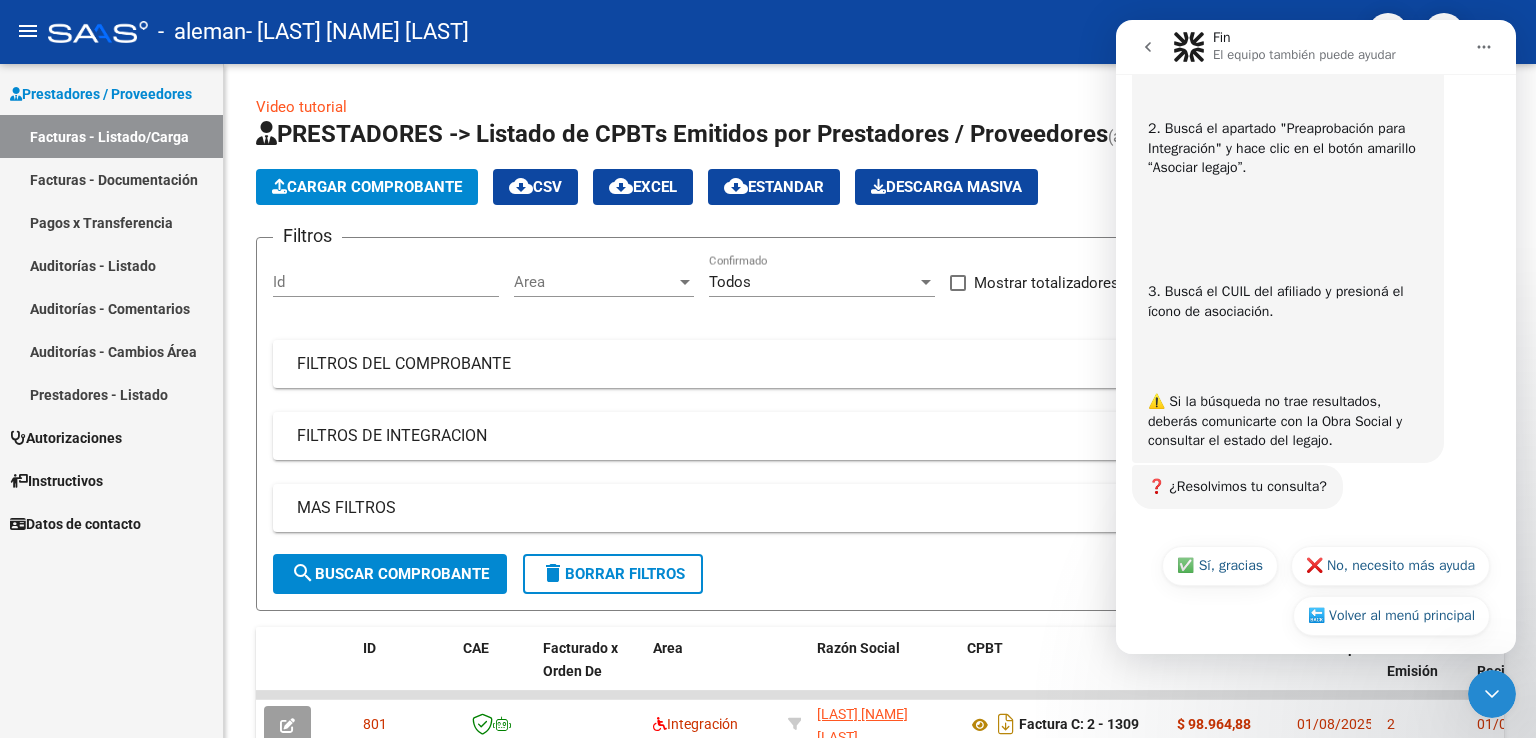 scroll, scrollTop: 584, scrollLeft: 0, axis: vertical 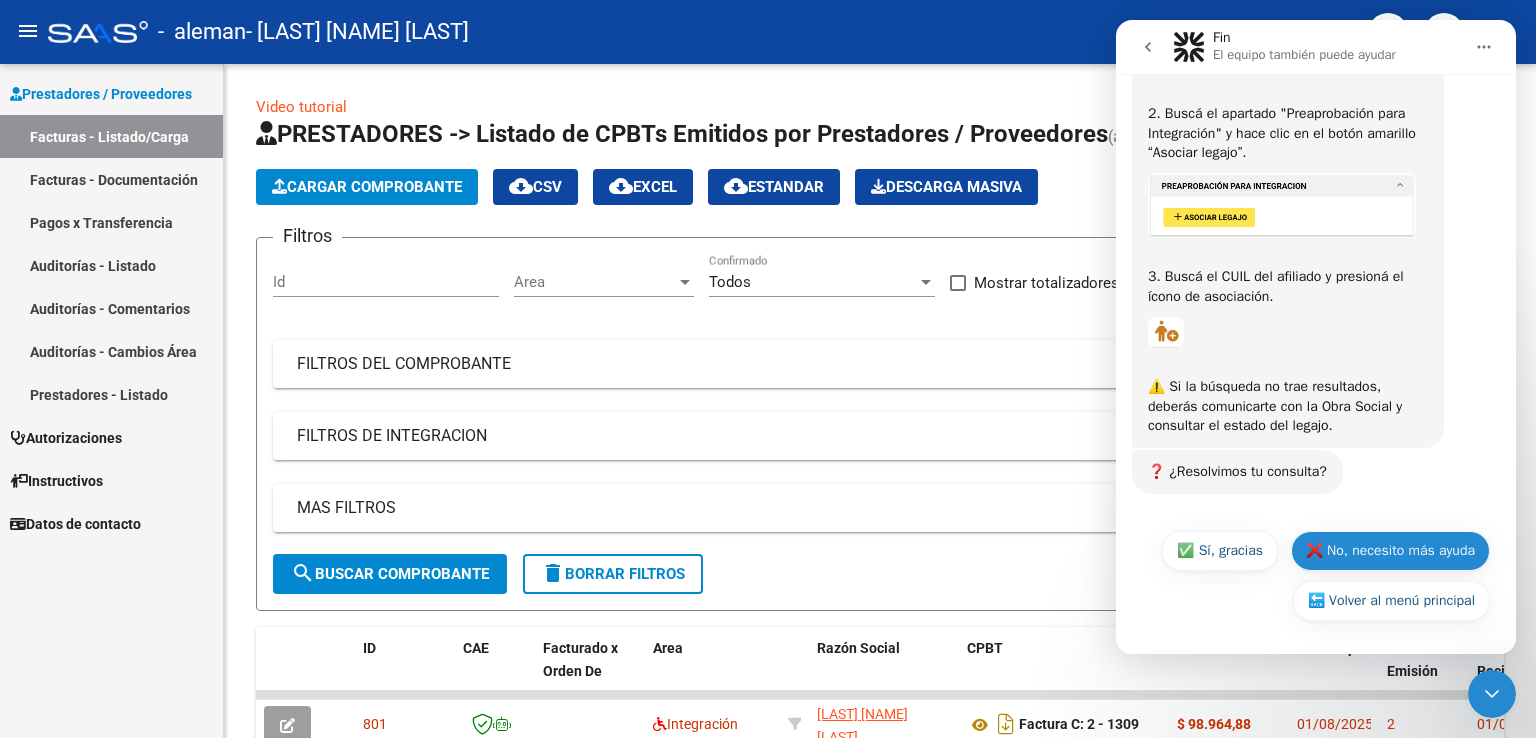 click on "❌ No, necesito más ayuda" at bounding box center [1390, 551] 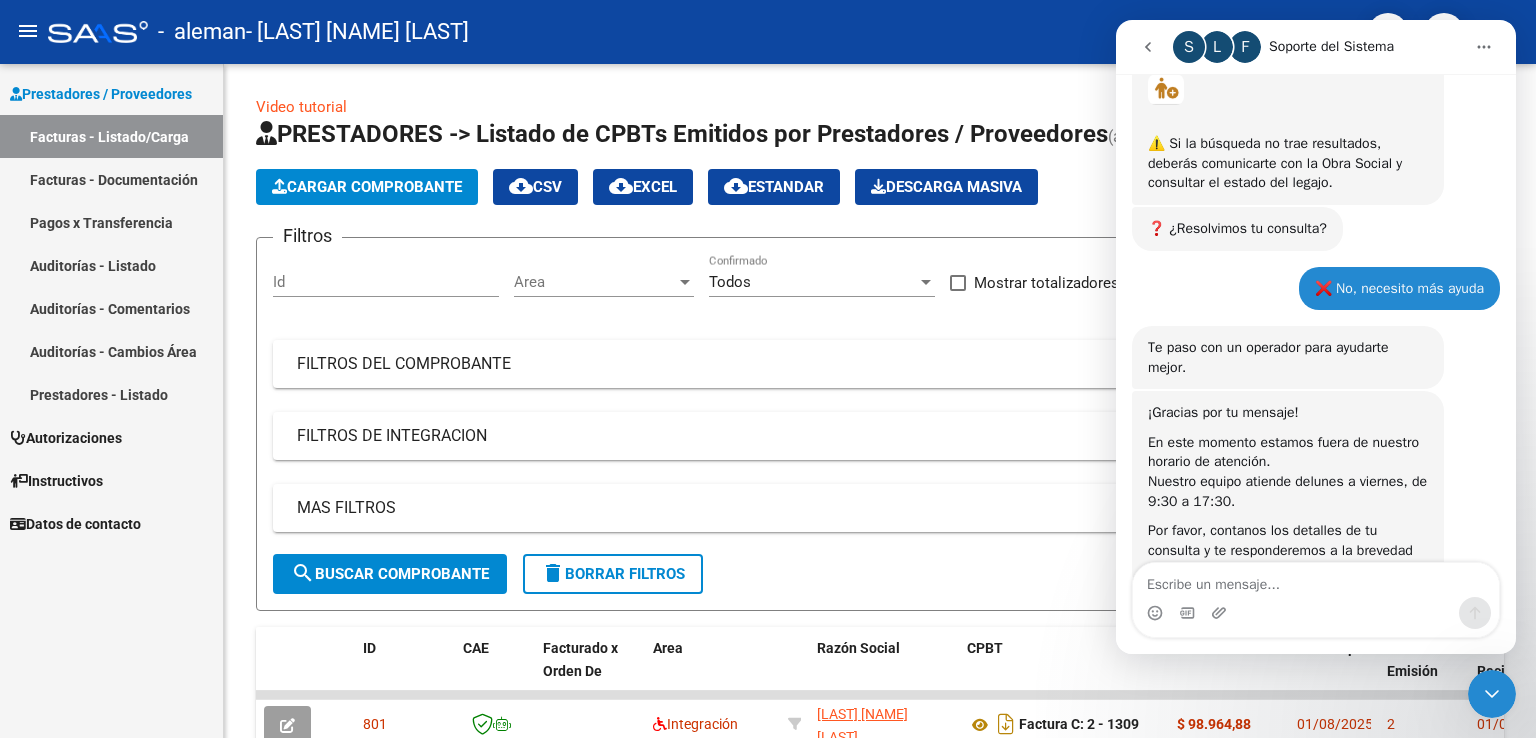 scroll, scrollTop: 898, scrollLeft: 0, axis: vertical 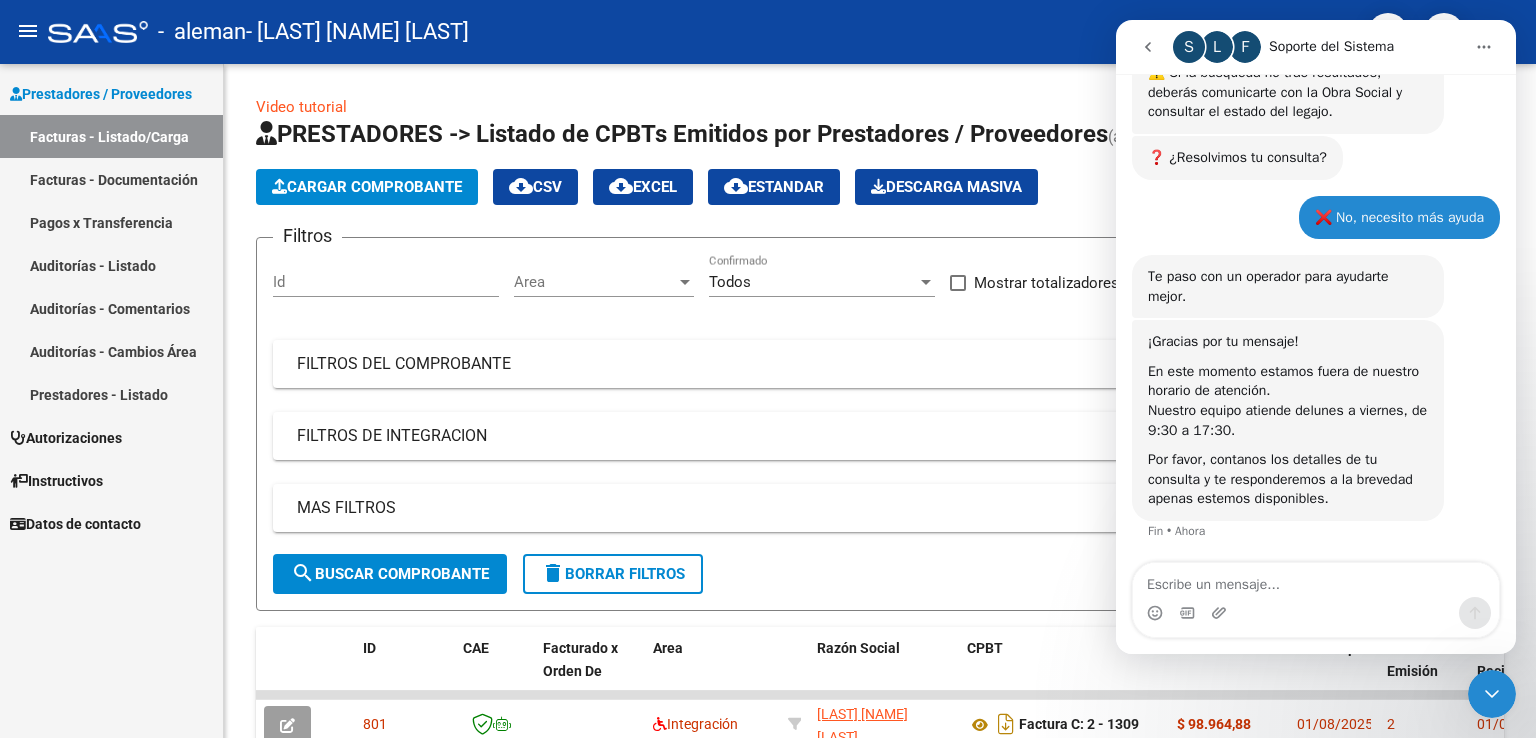 click at bounding box center [1316, 580] 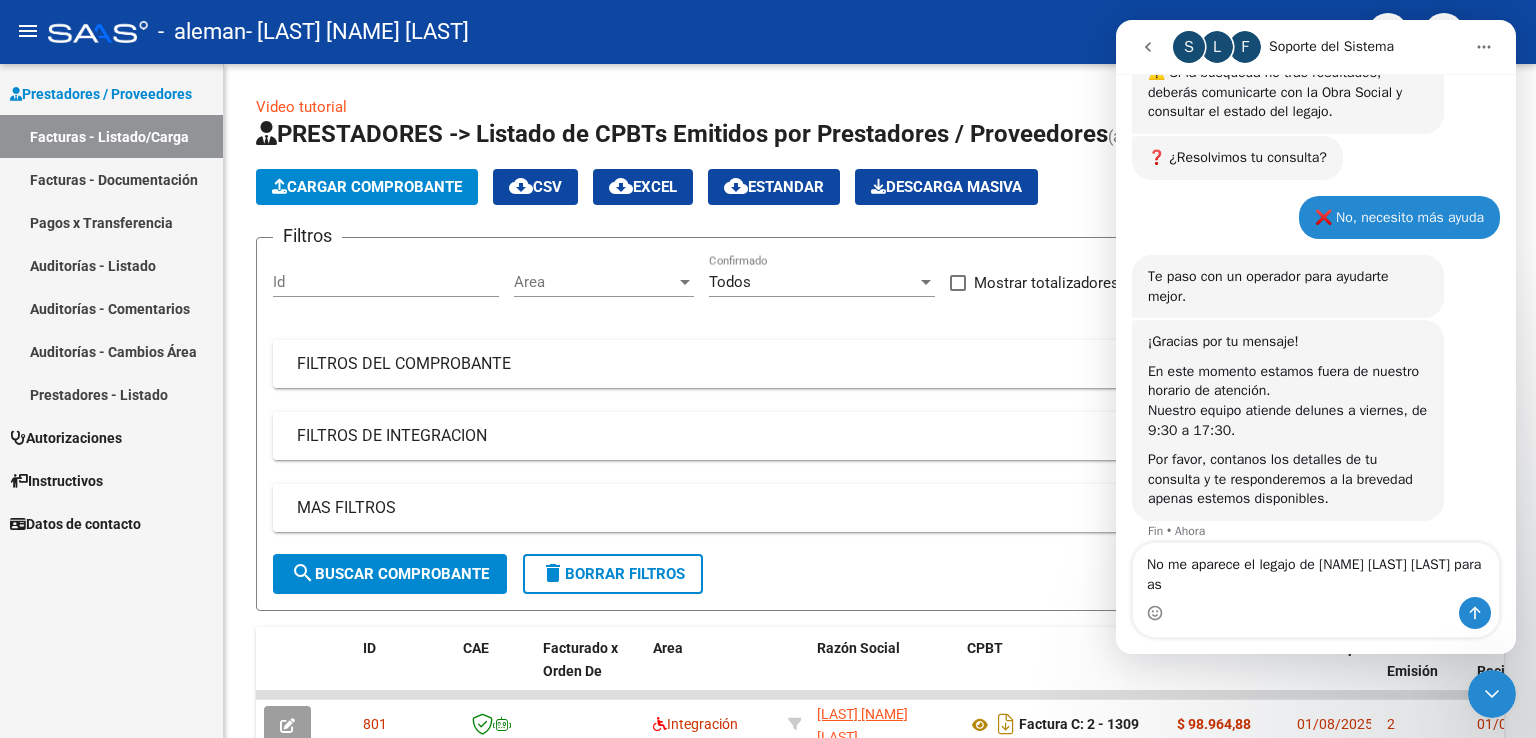 scroll, scrollTop: 918, scrollLeft: 0, axis: vertical 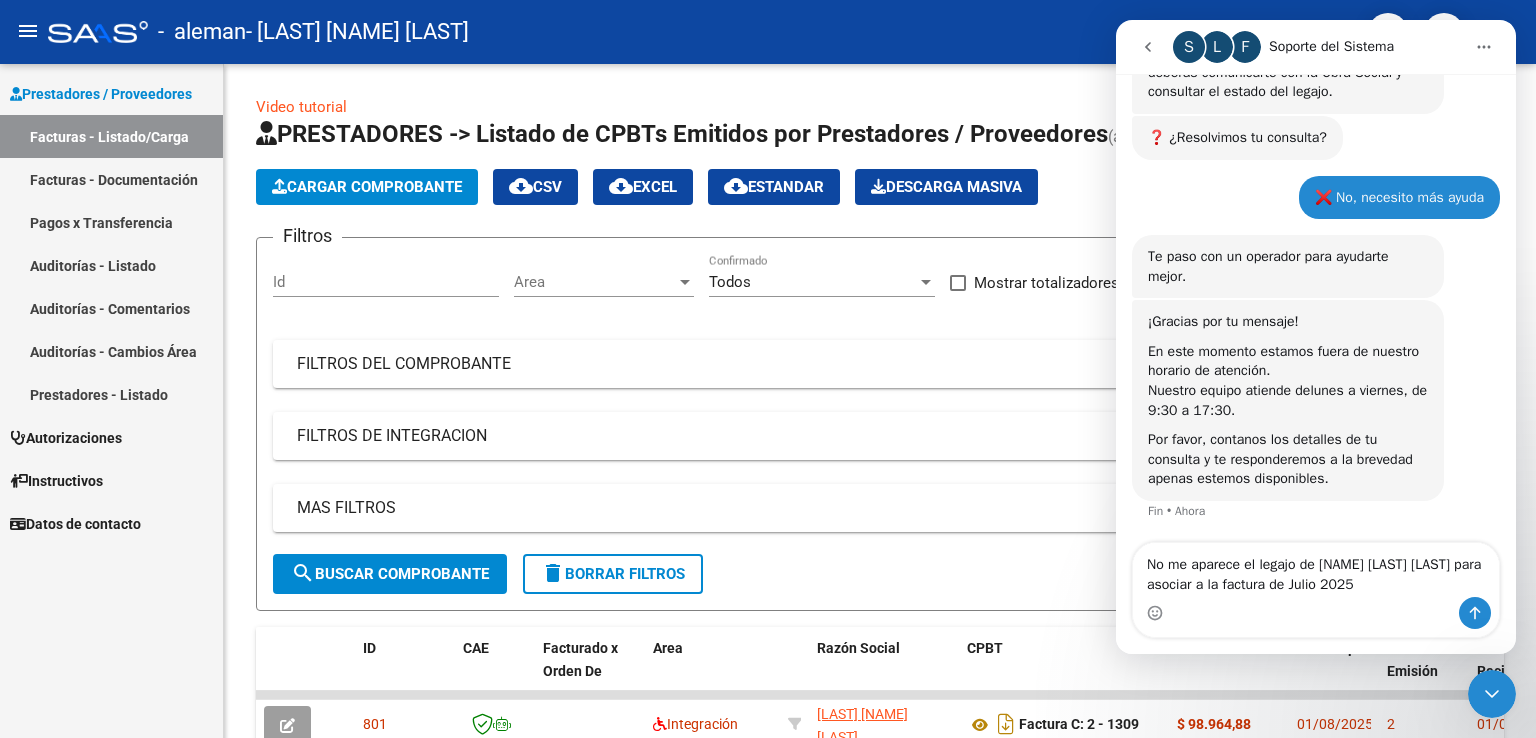 type on "No me aparece el legajo de [NAME] [LAST] [LAST] para asociar a la factura de Julio 2025" 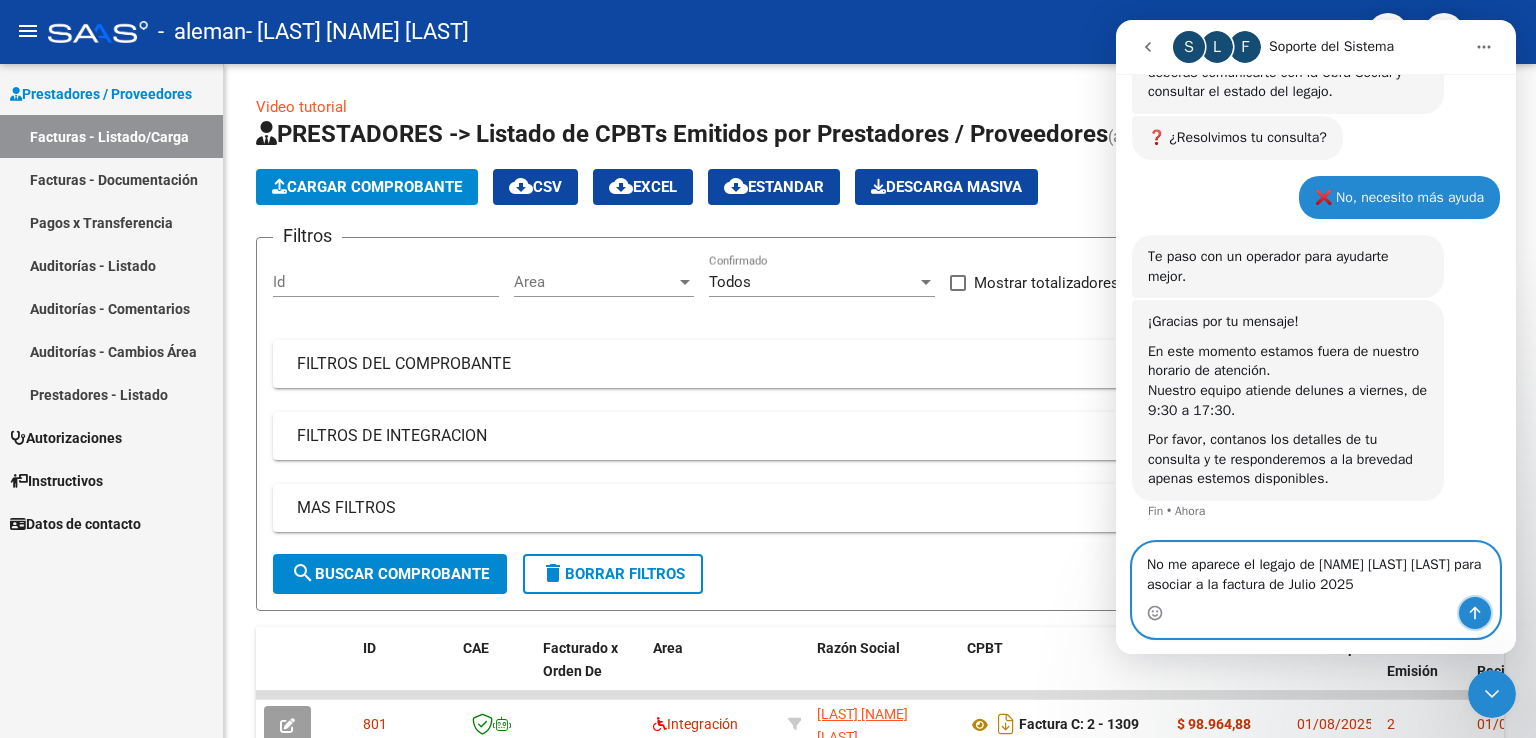 click 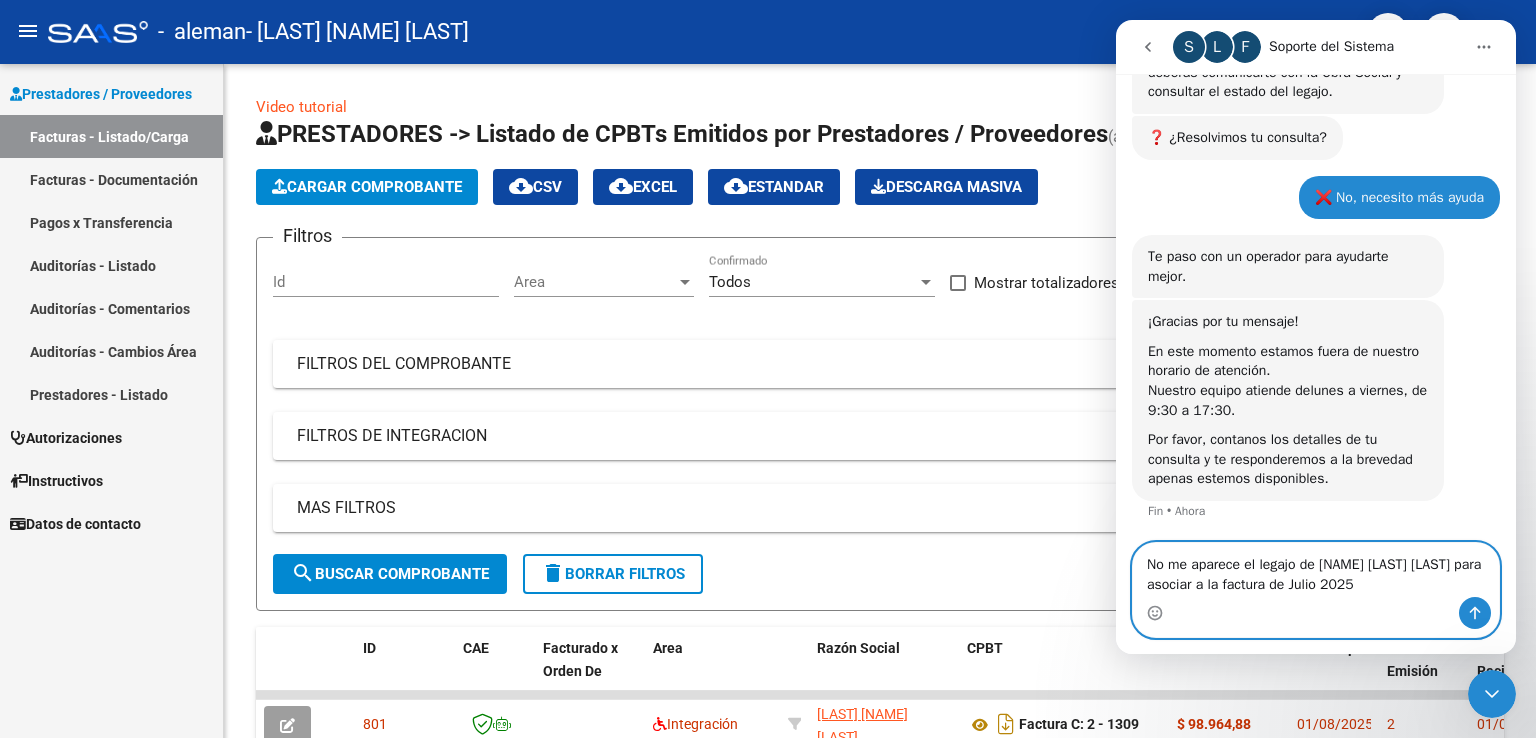 type 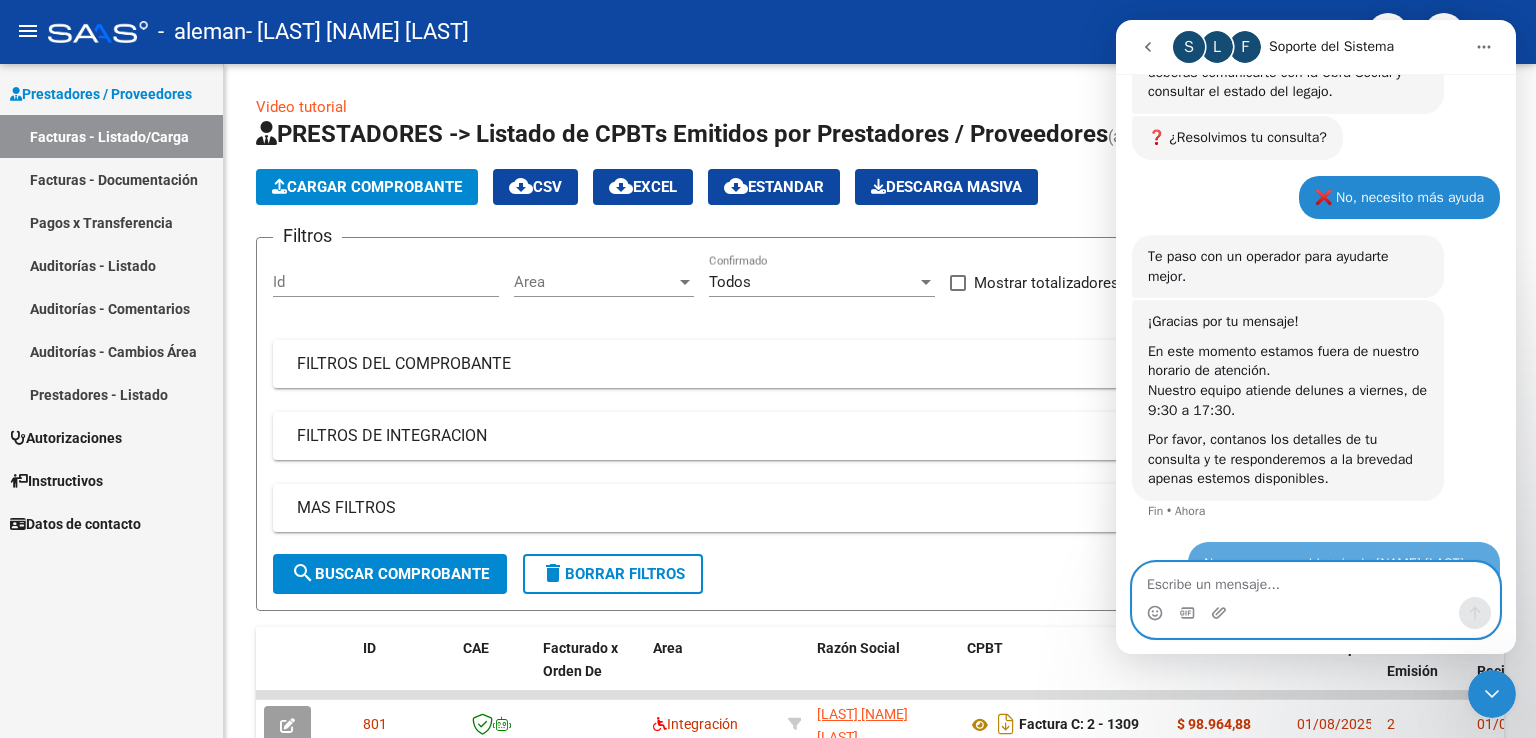 scroll, scrollTop: 977, scrollLeft: 0, axis: vertical 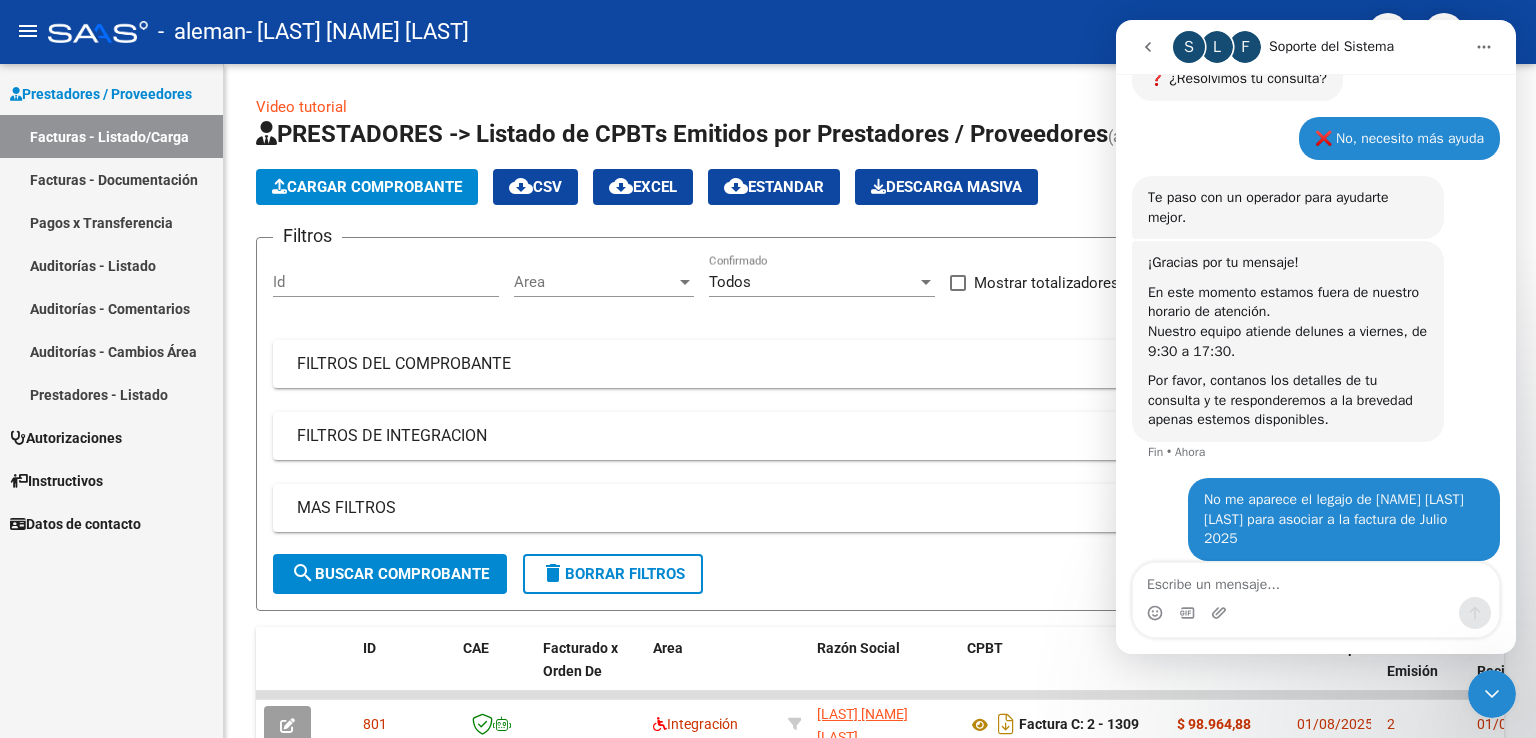 click 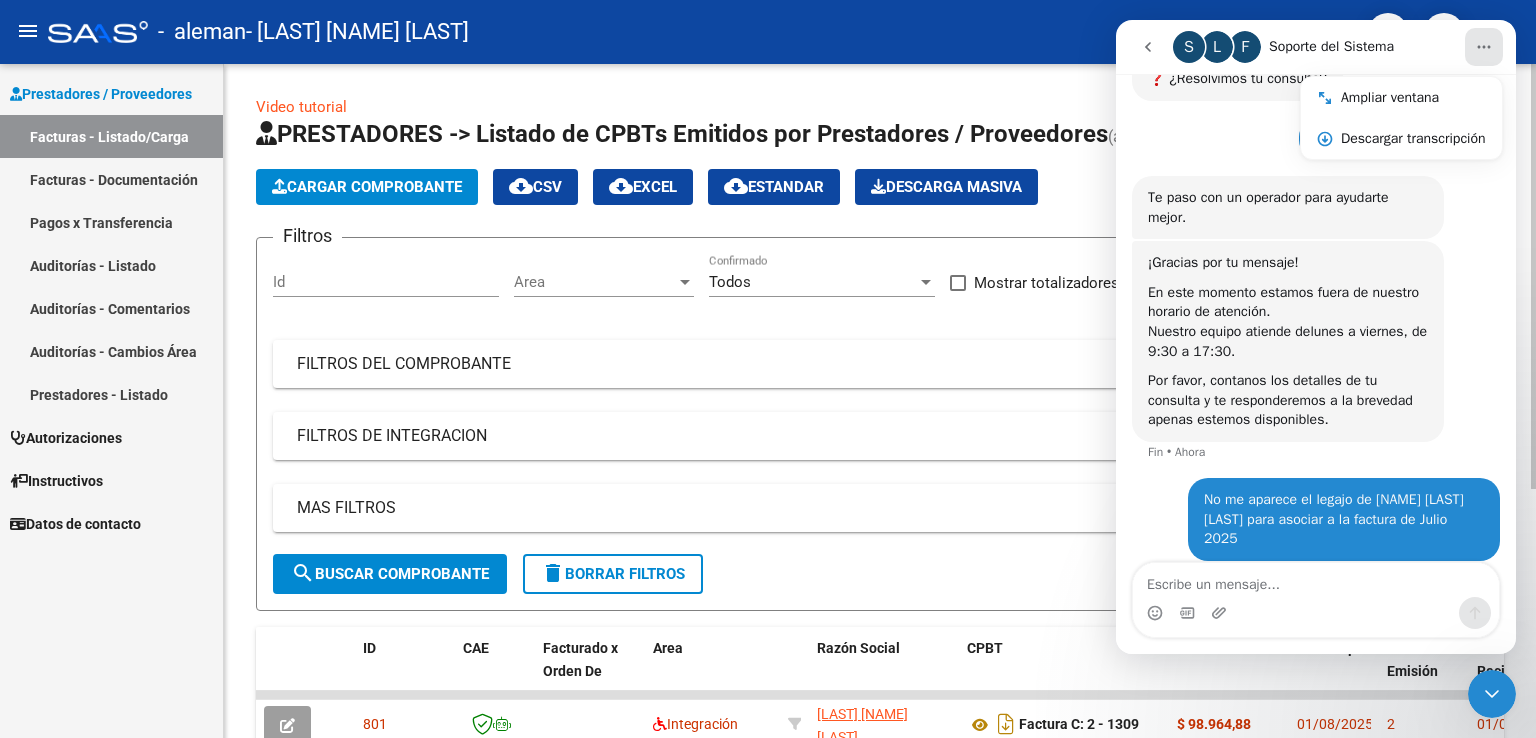 click on "PRESTADORES -> Listado de CPBTs Emitidos por Prestadores / Proveedores (alt+q)   Cargar Comprobante
cloud_download  CSV  cloud_download  EXCEL  cloud_download  Estandar   Descarga Masiva
Filtros Id Area Area Todos Confirmado   Mostrar totalizadores   FILTROS DEL COMPROBANTE  Comprobante Tipo Comprobante Tipo Start date – End date Fec. Comprobante Desde / Hasta Días Emisión Desde(cant. días) Días Emisión Hasta(cant. días) CUIT / Razón Social Pto. Venta Nro. Comprobante Código SSS CAE Válido CAE Válido Todos Cargado Módulo Hosp. Todos Tiene facturacion Apócrifa Hospital Refes  FILTROS DE INTEGRACION  Período De Prestación Campos del Archivo de Rendición Devuelto x SSS (dr_envio) Todos Rendido x SSS (dr_envio) Tipo de Registro Tipo de Registro Período Presentación Período Presentación Campos del Legajo Asociado (preaprobación) Afiliado Legajo (cuil/nombre) Todos Solo facturas preaprobadas  MAS FILTROS  Todos Con Doc. Respaldatoria Todos Con Trazabilidad Todos Asociado a Expediente Sur" 